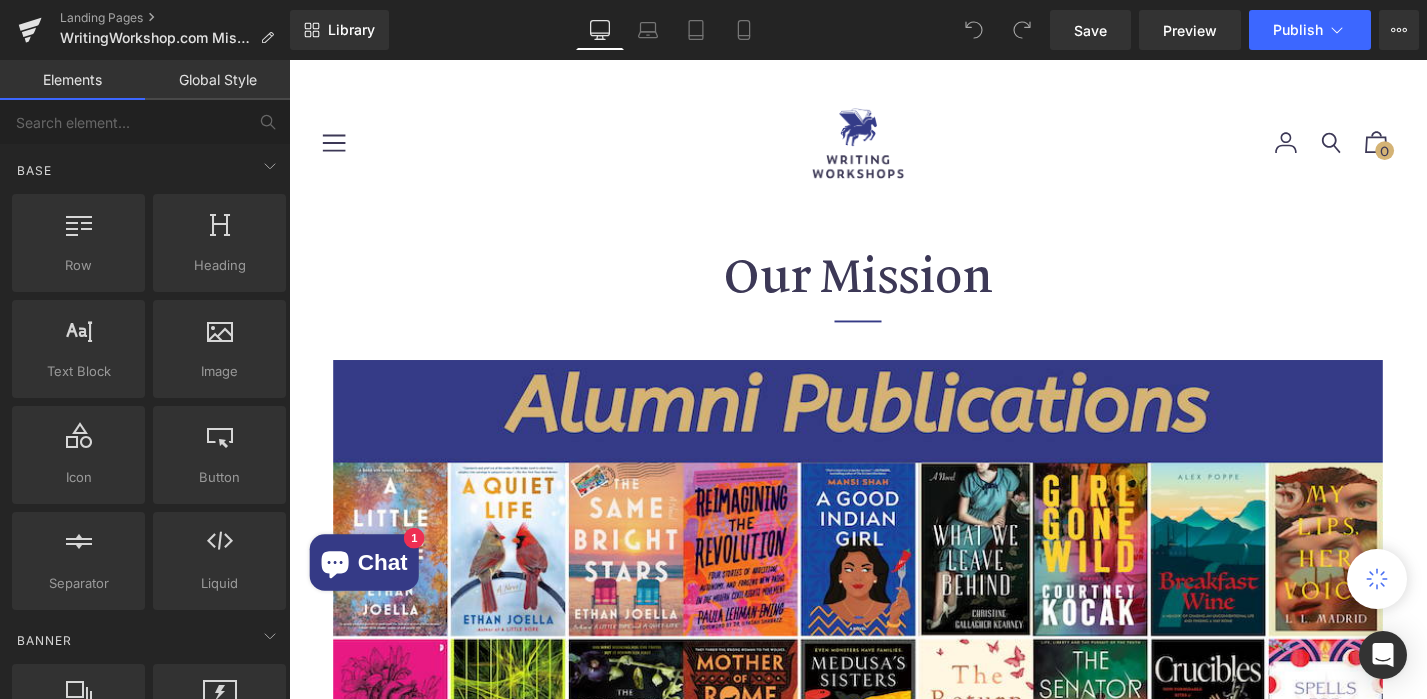 scroll, scrollTop: 0, scrollLeft: 0, axis: both 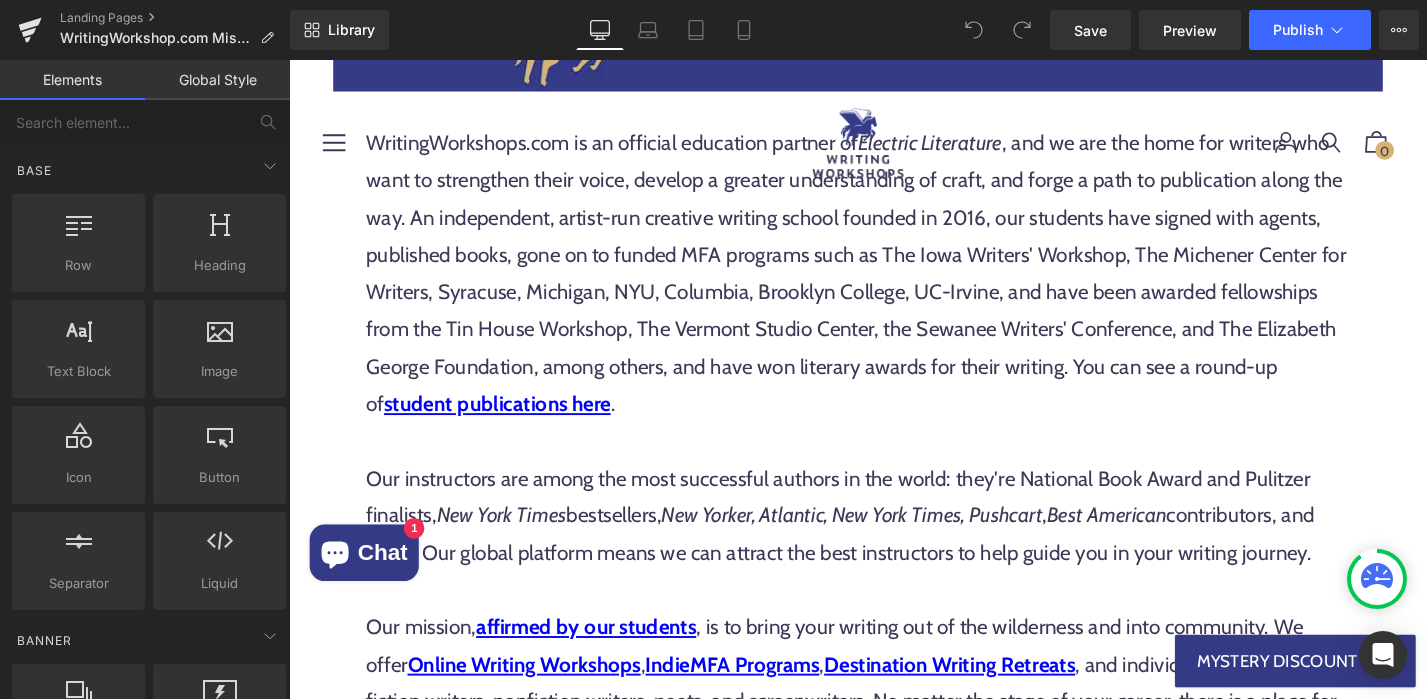 click on "WritingWorkshops.com is an official education partner of  Electric Literature , and we are the home for writers who want to strengthen their voice, develop a greater understanding of craft, and forge a path to publication along the way. An independent, artist-run creative writing school founded in 2016, our students have signed with agents, published books, gone on to funded MFA programs such as The Iowa Writers' Workshop, The Michener Center for Writers, Syracuse, Michigan, NYU, Columbia, Brooklyn College, UC-Irvine, and have been awarded fellowships from the Tin House Workshop, The Vermont Studio Center, the Sewanee Writers' Conference, and The Elizabeth George Foundation, among others, and have won literary awards for their writing. You can see a round-up of  student publications here ." at bounding box center (894, 287) 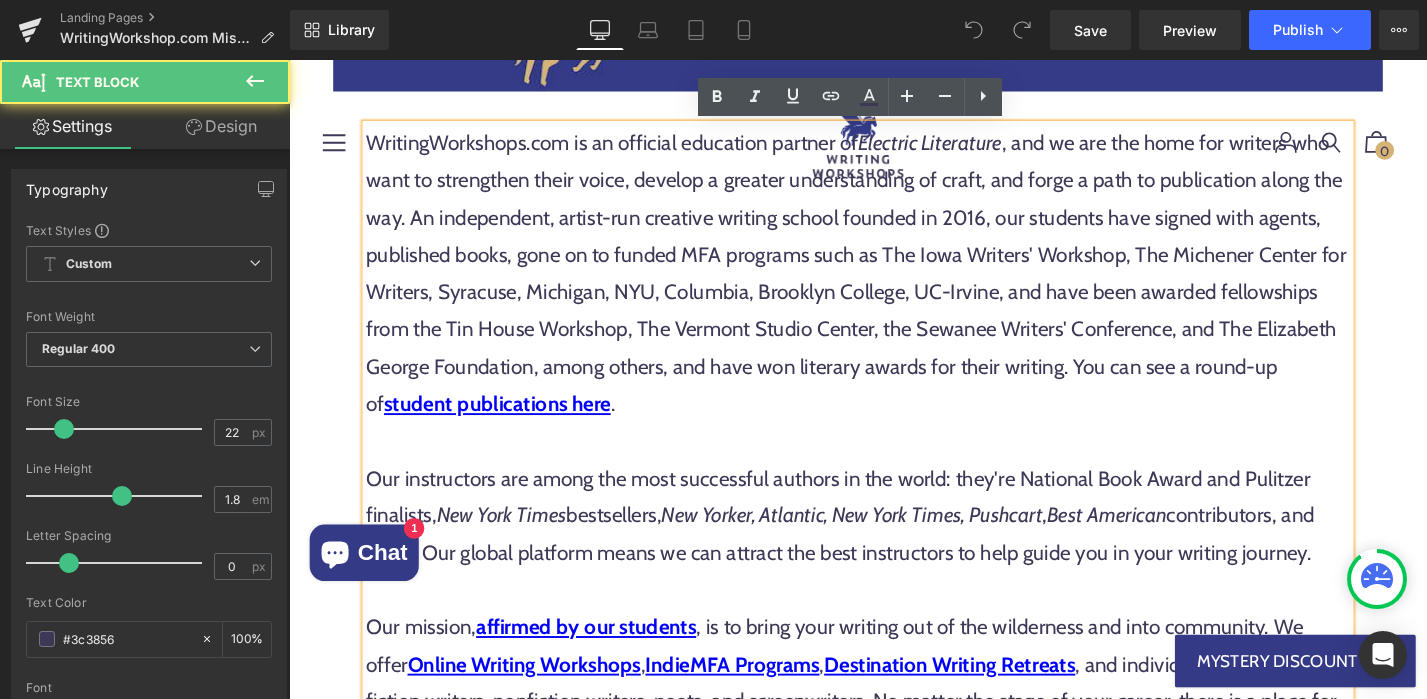 click on "WritingWorkshops.com is an official education partner of  Electric Literature , and we are the home for writers who want to strengthen their voice, develop a greater understanding of craft, and forge a path to publication along the way. An independent, artist-run creative writing school founded in 2016, our students have signed with agents, published books, gone on to funded MFA programs such as The Iowa Writers' Workshop, The Michener Center for Writers, Syracuse, Michigan, NYU, Columbia, Brooklyn College, UC-Irvine, and have been awarded fellowships from the Tin House Workshop, The Vermont Studio Center, the Sewanee Writers' Conference, and The Elizabeth George Foundation, among others, and have won literary awards for their writing. You can see a round-up of  student publications here ." at bounding box center (894, 287) 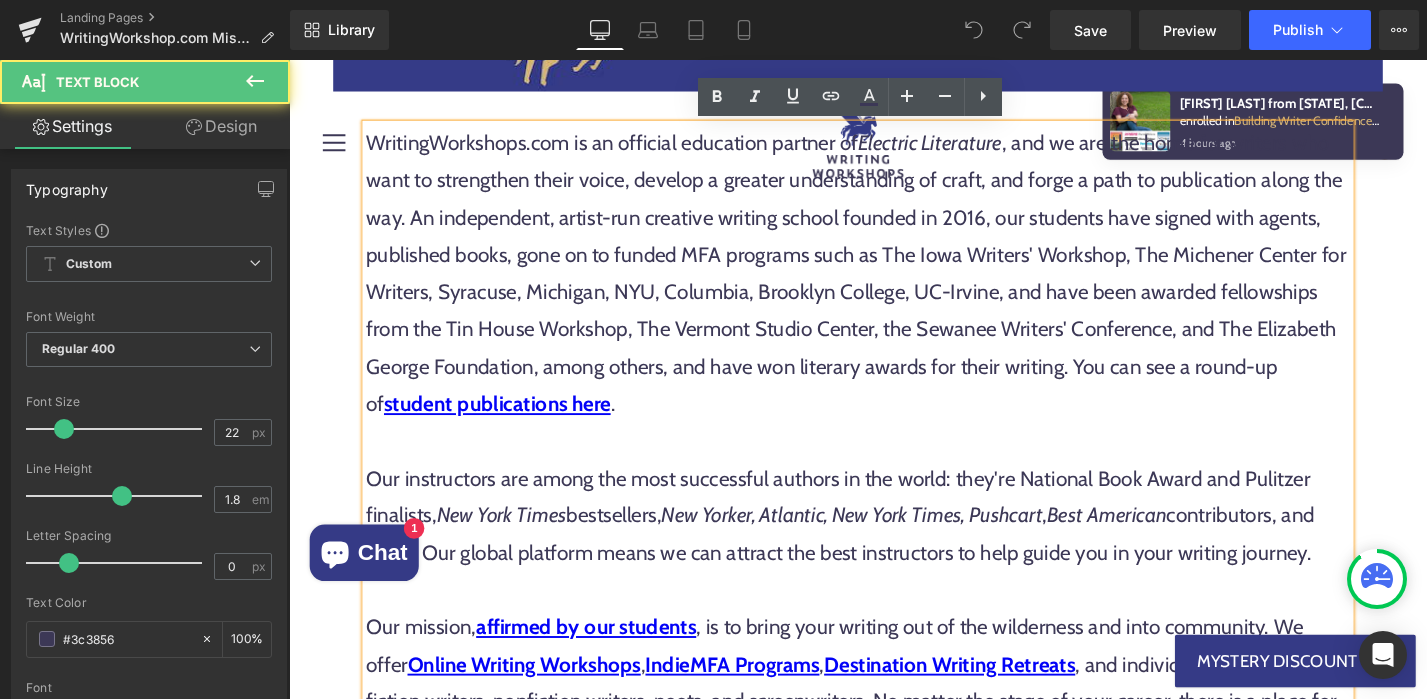 click on "WritingWorkshops.com is an official education partner of  Electric Literature , and we are the home for writers who want to strengthen their voice, develop a greater understanding of craft, and forge a path to publication along the way. An independent, artist-run creative writing school founded in 2016, our students have signed with agents, published books, gone on to funded MFA programs such as The Iowa Writers' Workshop, The Michener Center for Writers, Syracuse, Michigan, NYU, Columbia, Brooklyn College, UC-Irvine, and have been awarded fellowships from the Tin House Workshop, The Vermont Studio Center, the Sewanee Writers' Conference, and The Elizabeth George Foundation, among others, and have won literary awards for their writing. You can see a round-up of  student publications here ." at bounding box center [894, 287] 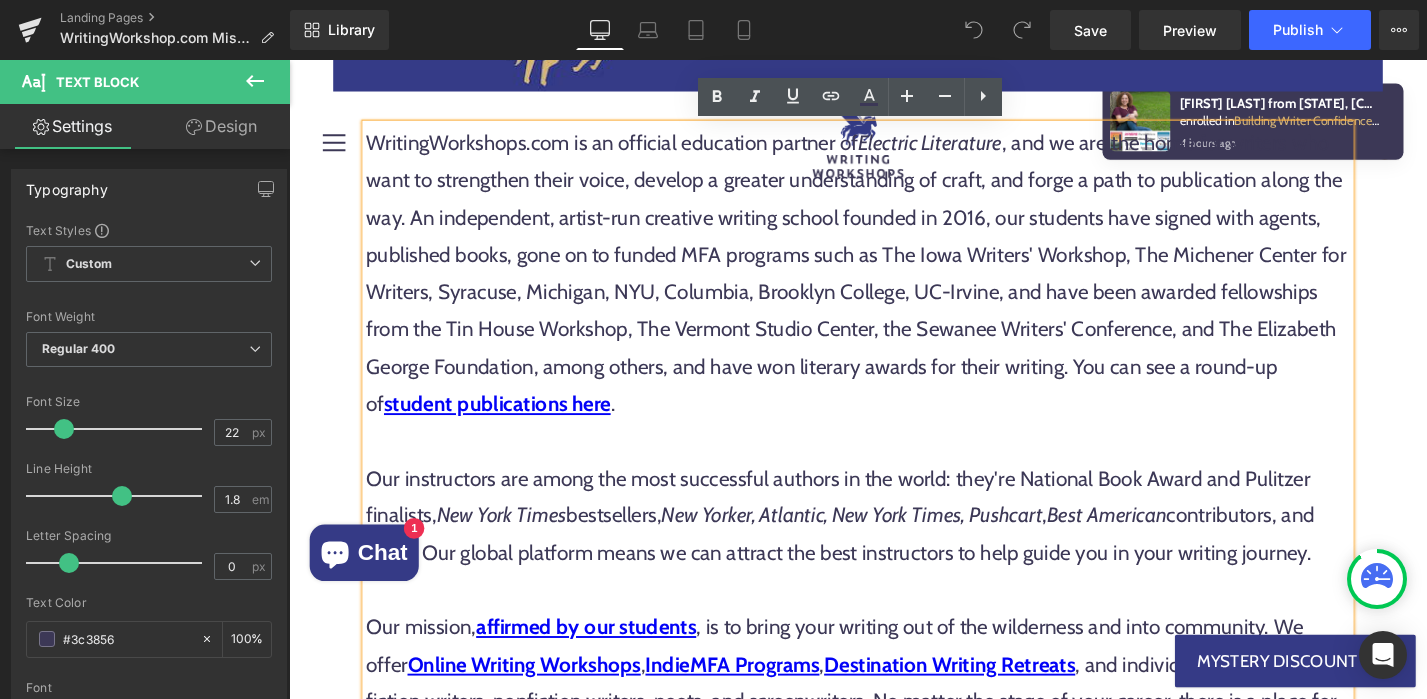 type 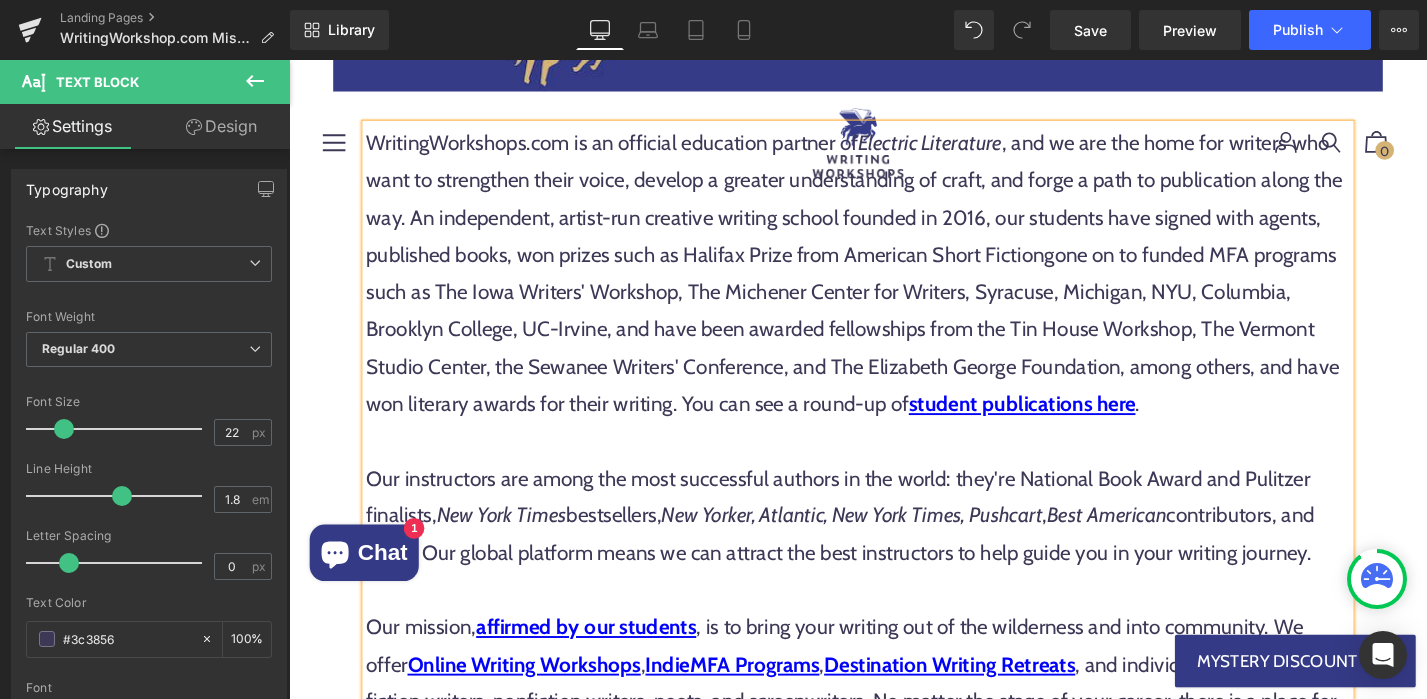 click on "WritingWorkshops.com is an official education partner of  Electric Literature , and we are the home for writers who want to strengthen their voice, develop a greater understanding of craft, and forge a path to publication along the way. An independent, artist-run creative writing school founded in 2016, our students have signed with agents, published books, won prizes such as Halifax Prize from American Short Fictiongone on to funded MFA programs such as The Iowa Writers' Workshop, The Michener Center for Writers, Syracuse, Michigan, NYU, Columbia, Brooklyn College, UC-Irvine, and have been awarded fellowships from the Tin House Workshop, The Vermont Studio Center, the Sewanee Writers' Conference, and The Elizabeth George Foundation, among others, and have won literary awards for their writing. You can see a round-up of  student publications here ." at bounding box center [894, 287] 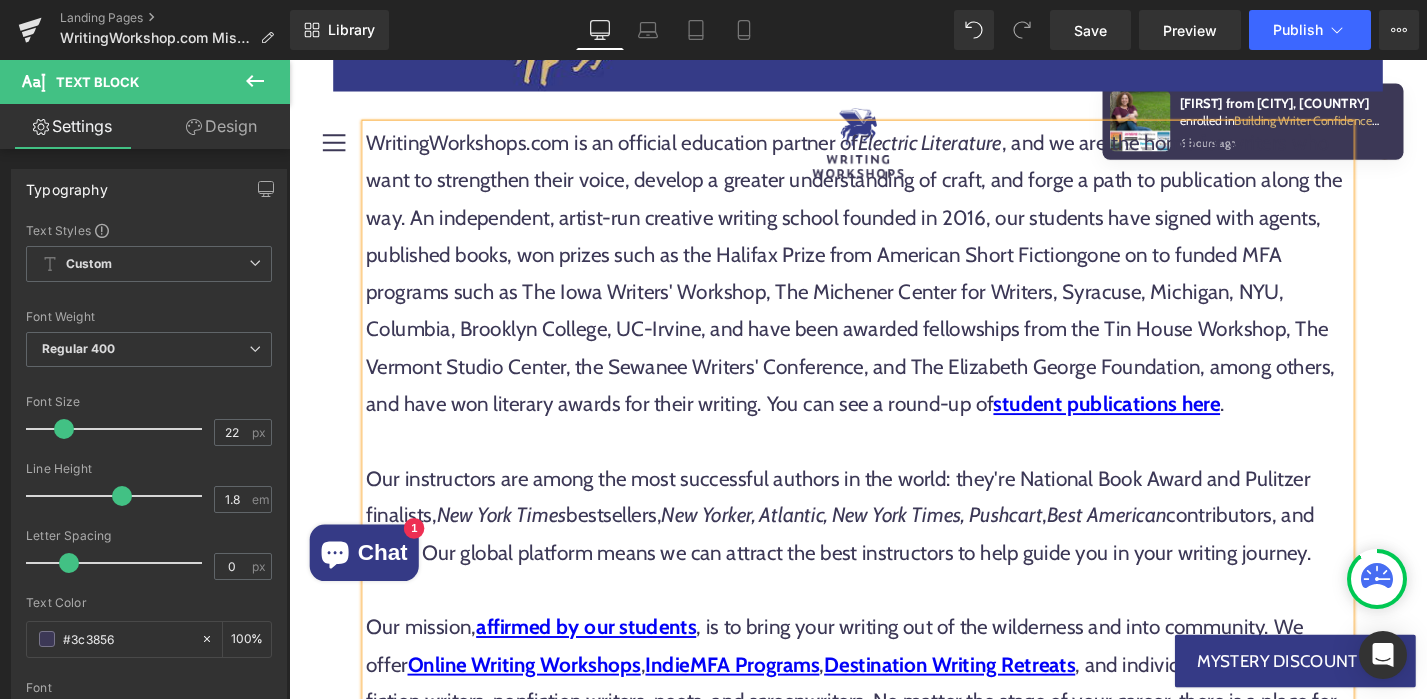 click on "WritingWorkshops.com is an official education partner of  Electric Literature , and we are the home for writers who want to strengthen their voice, develop a greater understanding of craft, and forge a path to publication along the way. An independent, artist-run creative writing school founded in 2016, our students have signed with agents, published books, won prizes such as the Halifax Prize from American Short Fictiongone on to funded MFA programs such as The Iowa Writers' Workshop, The Michener Center for Writers, Syracuse, Michigan, NYU, Columbia, Brooklyn College, UC-Irvine, and have been awarded fellowships from the Tin House Workshop, The Vermont Studio Center, the Sewanee Writers' Conference, and The Elizabeth George Foundation, among others, and have won literary awards for their writing. You can see a round-up of  student publications here ." at bounding box center (894, 287) 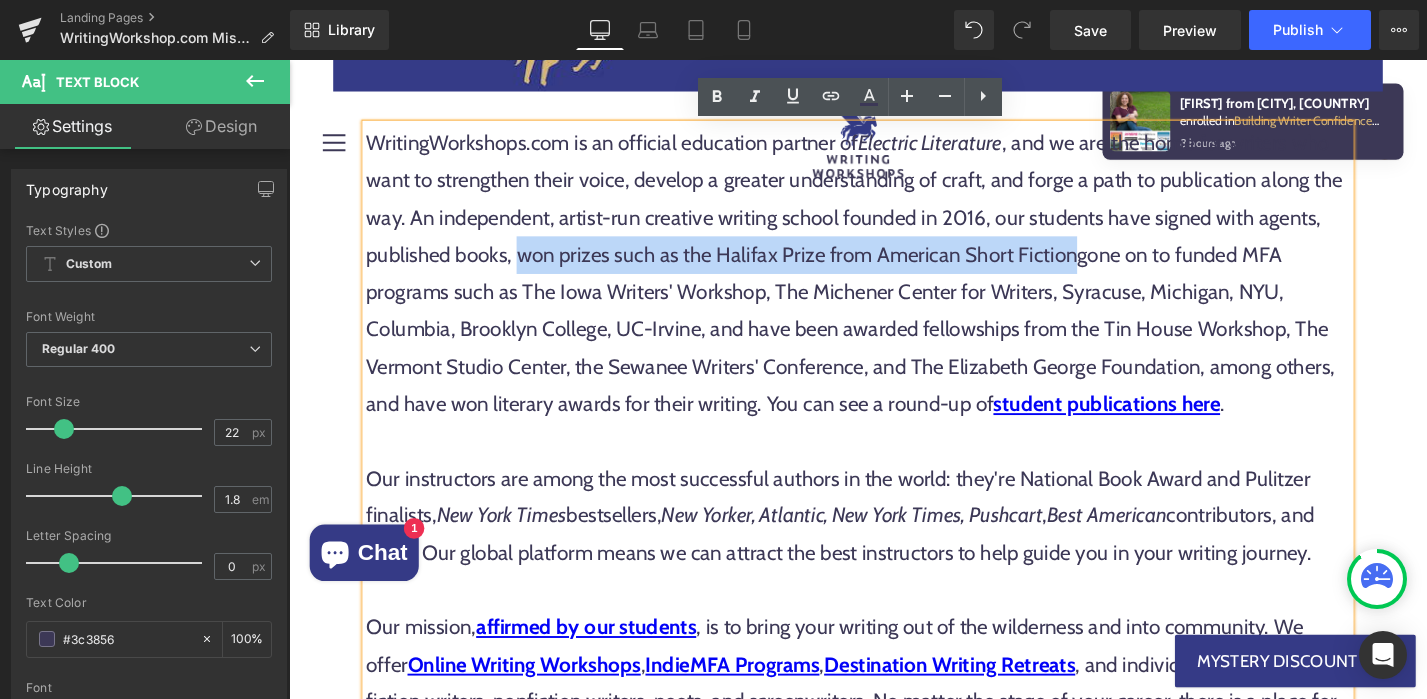 drag, startPoint x: 541, startPoint y: 268, endPoint x: 1123, endPoint y: 253, distance: 582.19324 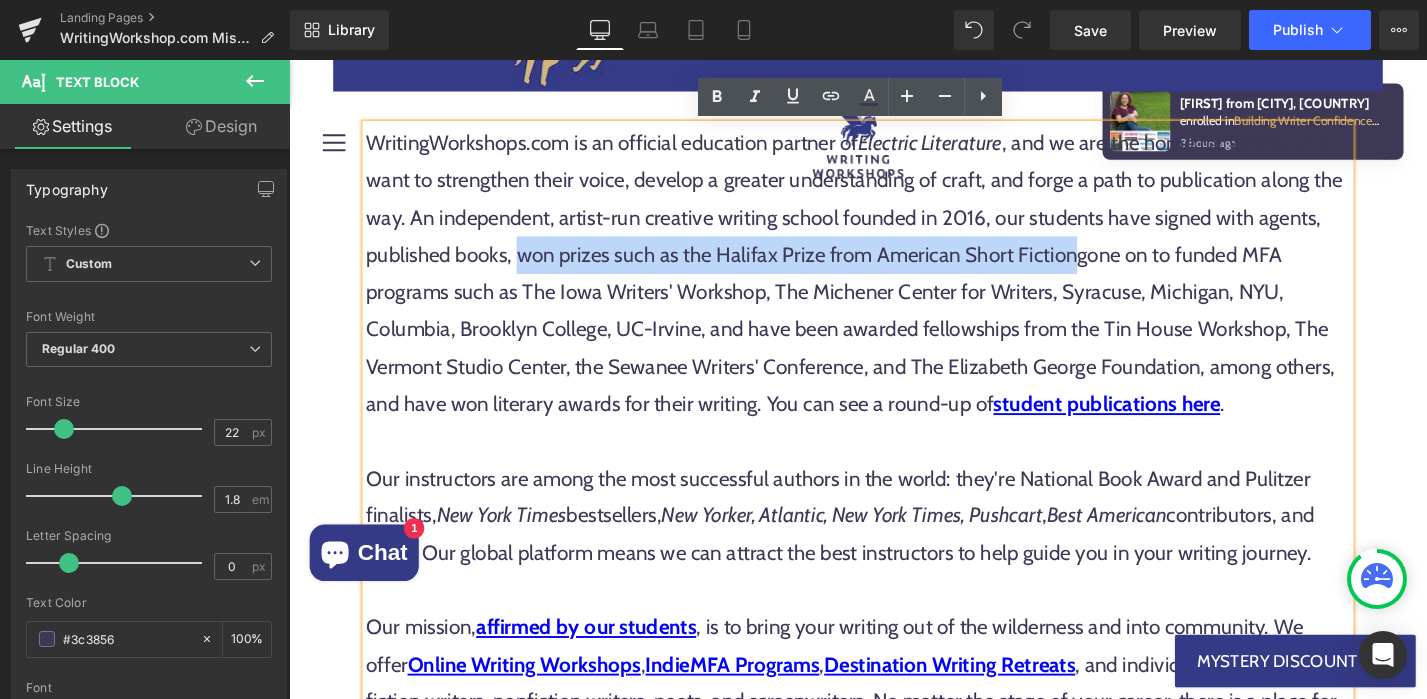 click on "WritingWorkshops.com is an official education partner of  Electric Literature , and we are the home for writers who want to strengthen their voice, develop a greater understanding of craft, and forge a path to publication along the way. An independent, artist-run creative writing school founded in 2016, our students have signed with agents, published books, won prizes such as the Halifax Prize from American Short Fictiongone on to funded MFA programs such as The Iowa Writers' Workshop, The Michener Center for Writers, Syracuse, Michigan, NYU, Columbia, Brooklyn College, UC-Irvine, and have been awarded fellowships from the Tin House Workshop, The Vermont Studio Center, the Sewanee Writers' Conference, and The Elizabeth George Foundation, among others, and have won literary awards for their writing. You can see a round-up of  student publications here ." at bounding box center (894, 287) 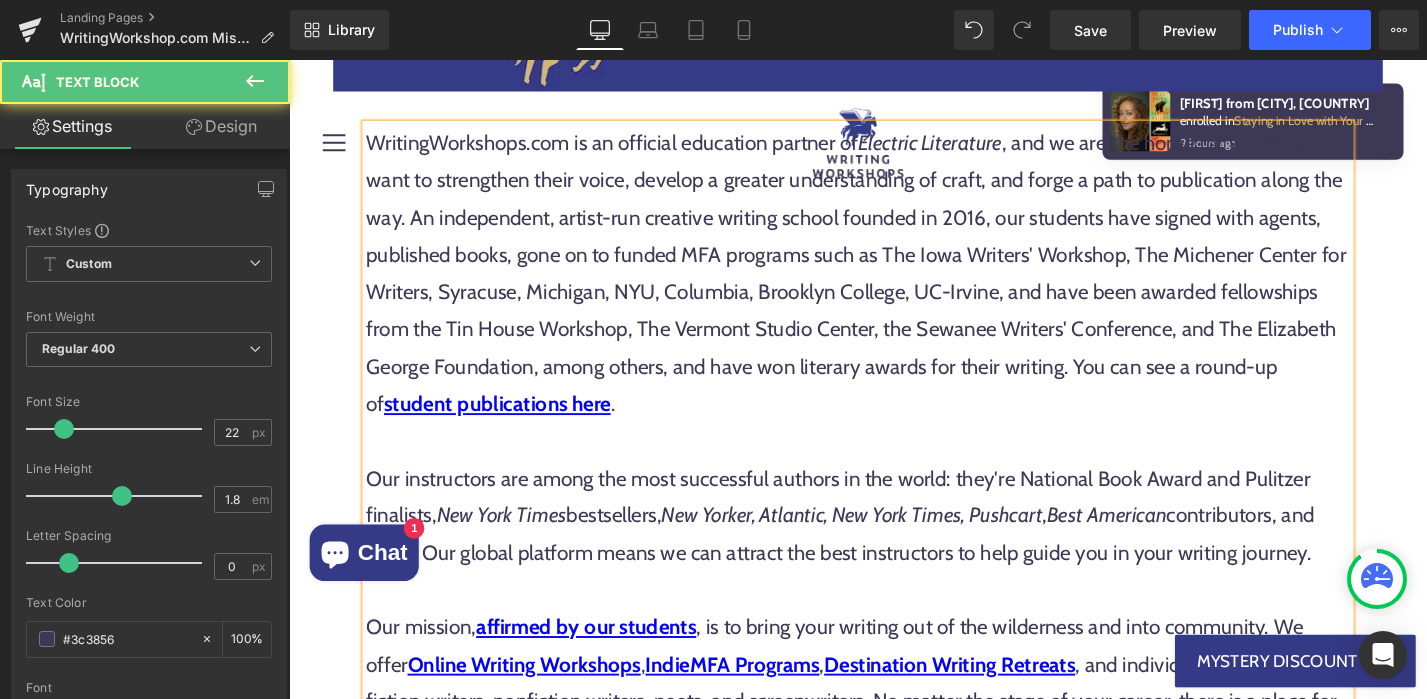 click on "WritingWorkshops.com is an official education partner of  Electric Literature , and we are the home for writers who want to strengthen their voice, develop a greater understanding of craft, and forge a path to publication along the way. An independent, artist-run creative writing school founded in 2016, our students have signed with agents, published books, gone on to funded MFA programs such as The Iowa Writers' Workshop, The Michener Center for Writers, Syracuse, Michigan, NYU, Columbia, Brooklyn College, UC-Irvine, and have been awarded fellowships from the Tin House Workshop, The Vermont Studio Center, the Sewanee Writers' Conference, and The Elizabeth George Foundation, among others, and have won literary awards for their writing. You can see a round-up of  student publications here ." at bounding box center [894, 287] 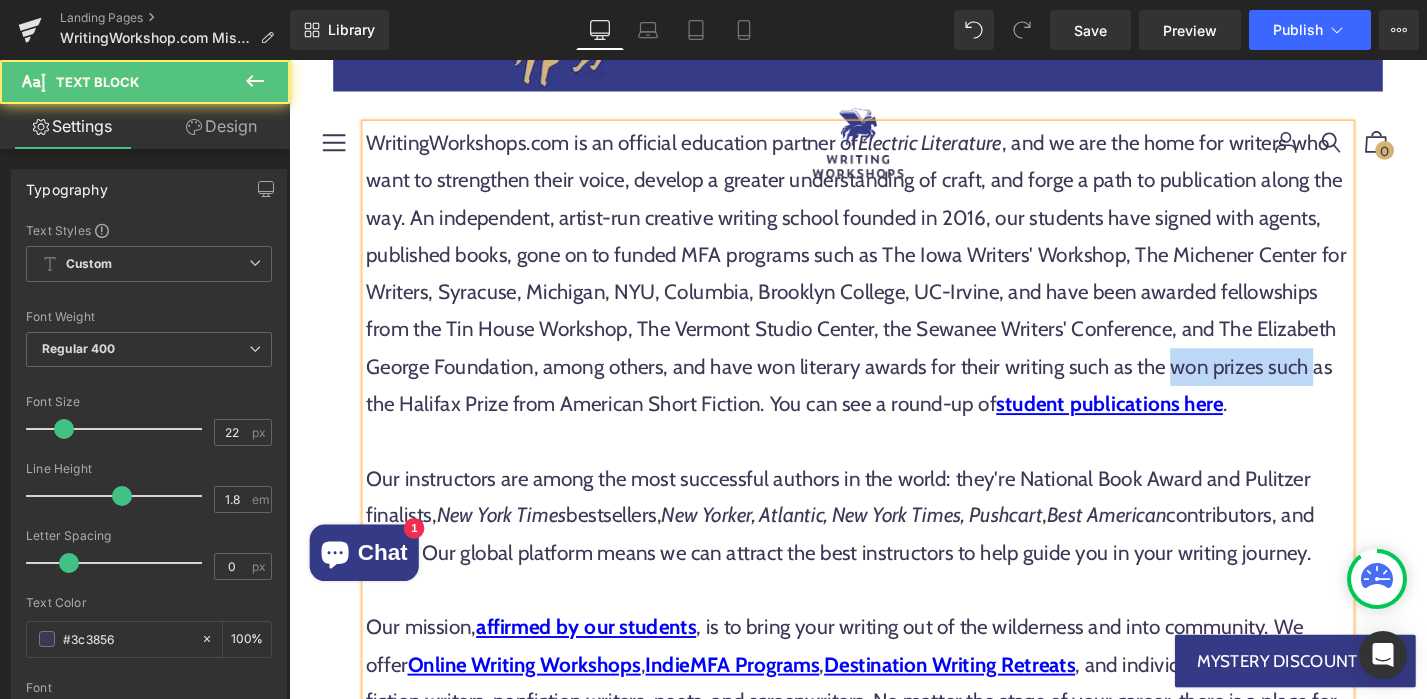 drag, startPoint x: 1225, startPoint y: 392, endPoint x: 1374, endPoint y: 392, distance: 149 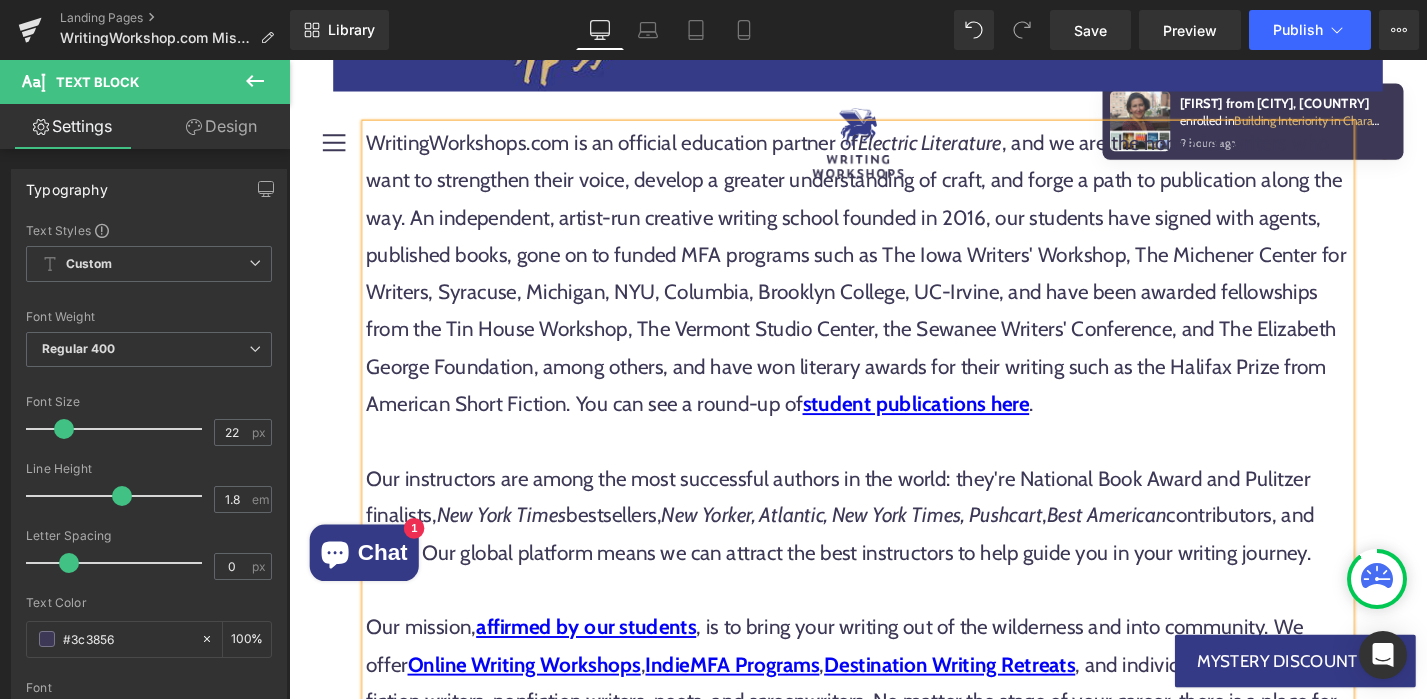click on "WritingWorkshops.com is an official education partner of  Electric Literature , and we are the home for writers who want to strengthen their voice, develop a greater understanding of craft, and forge a path to publication along the way. An independent, artist-run creative writing school founded in 2016, our students have signed with agents, published books, gone on to funded MFA programs such as The Iowa Writers' Workshop, The Michener Center for Writers, Syracuse, Michigan, NYU, Columbia, Brooklyn College, UC-Irvine, and have been awarded fellowships from the Tin House Workshop, The Vermont Studio Center, the Sewanee Writers' Conference, and The Elizabeth George Foundation, among others, and have won literary awards for their writing such as the Halifax Prize from American Short Fiction. You can see a round-up of  student publications here ." at bounding box center [894, 287] 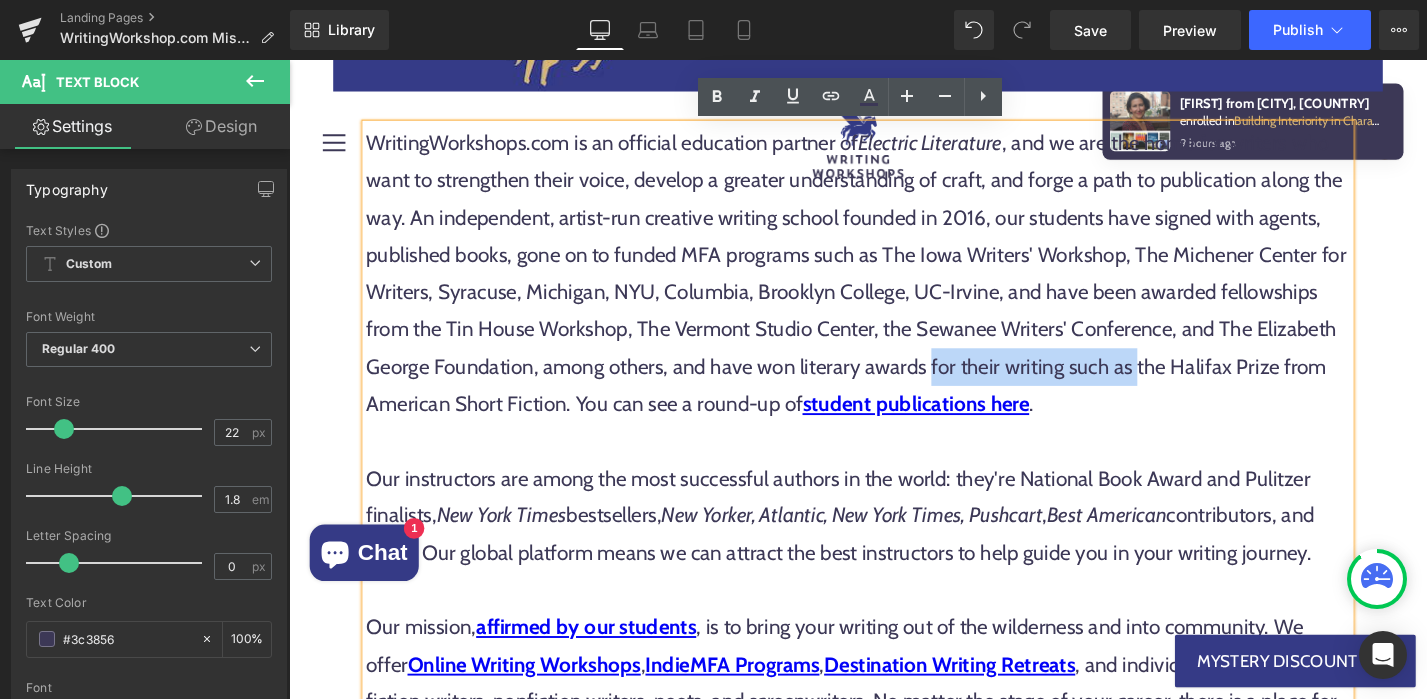 drag, startPoint x: 969, startPoint y: 389, endPoint x: 1185, endPoint y: 382, distance: 216.1134 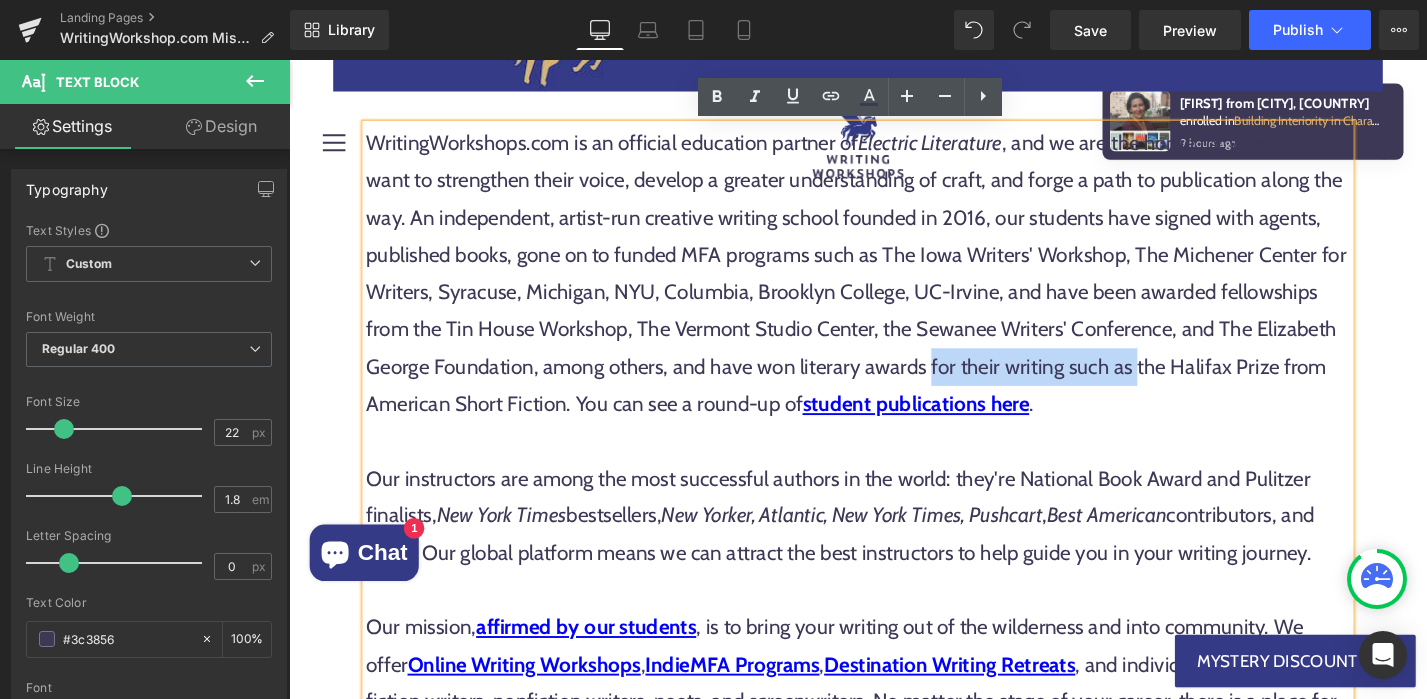 click on "WritingWorkshops.com is an official education partner of  Electric Literature , and we are the home for writers who want to strengthen their voice, develop a greater understanding of craft, and forge a path to publication along the way. An independent, artist-run creative writing school founded in 2016, our students have signed with agents, published books, gone on to funded MFA programs such as The Iowa Writers' Workshop, The Michener Center for Writers, Syracuse, Michigan, NYU, Columbia, Brooklyn College, UC-Irvine, and have been awarded fellowships from the Tin House Workshop, The Vermont Studio Center, the Sewanee Writers' Conference, and The Elizabeth George Foundation, among others, and have won literary awards for their writing such as the Halifax Prize from American Short Fiction. You can see a round-up of  student publications here ." at bounding box center (894, 287) 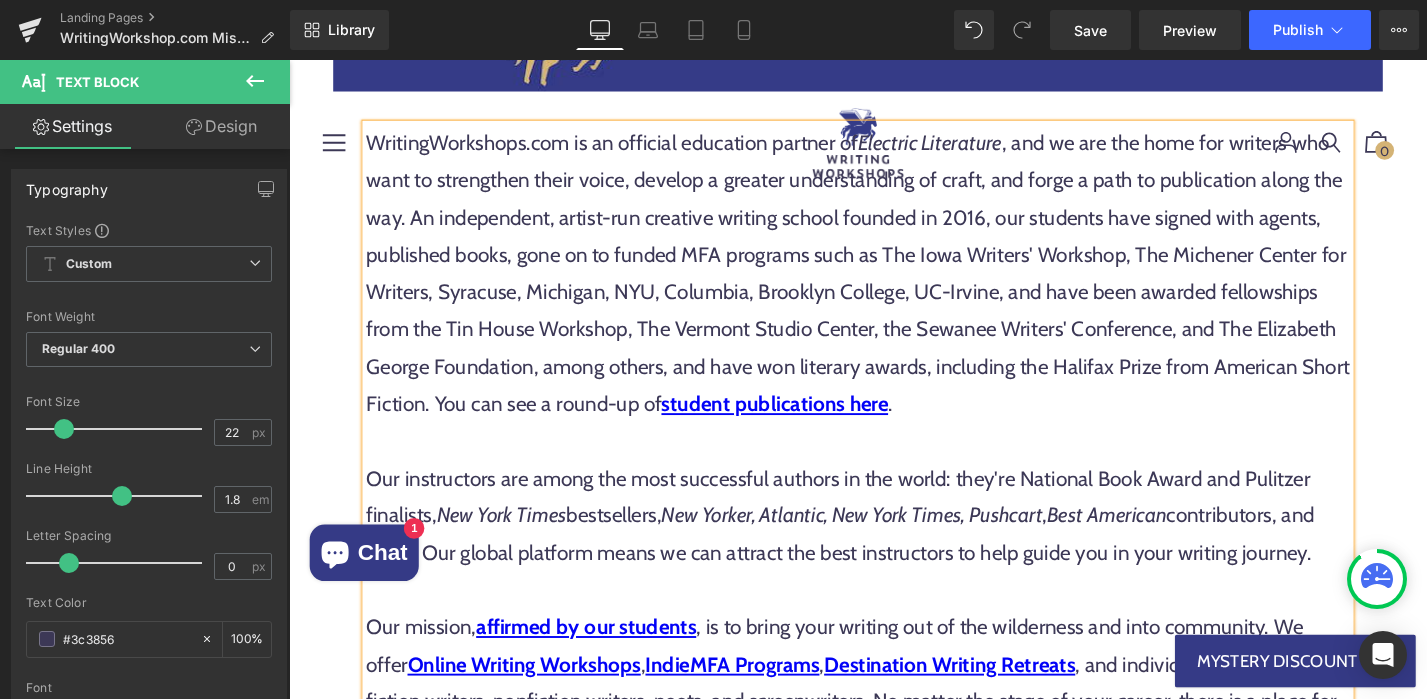 click on "WritingWorkshops.com is an official education partner of  Electric Literature , and we are the home for writers who want to strengthen their voice, develop a greater understanding of craft, and forge a path to publication along the way. An independent, artist-run creative writing school founded in 2016, our students have signed with agents, published books, gone on to funded MFA programs such as The Iowa Writers' Workshop, The Michener Center for Writers, Syracuse, Michigan, NYU, Columbia, Brooklyn College, UC-Irvine, and have been awarded fellowships from the Tin House Workshop, The Vermont Studio Center, the Sewanee Writers' Conference, and The Elizabeth George Foundation, among others, and have won literary awards, including the Halifax Prize from American Short Fiction. You can see a round-up of  student publications here ." at bounding box center (894, 287) 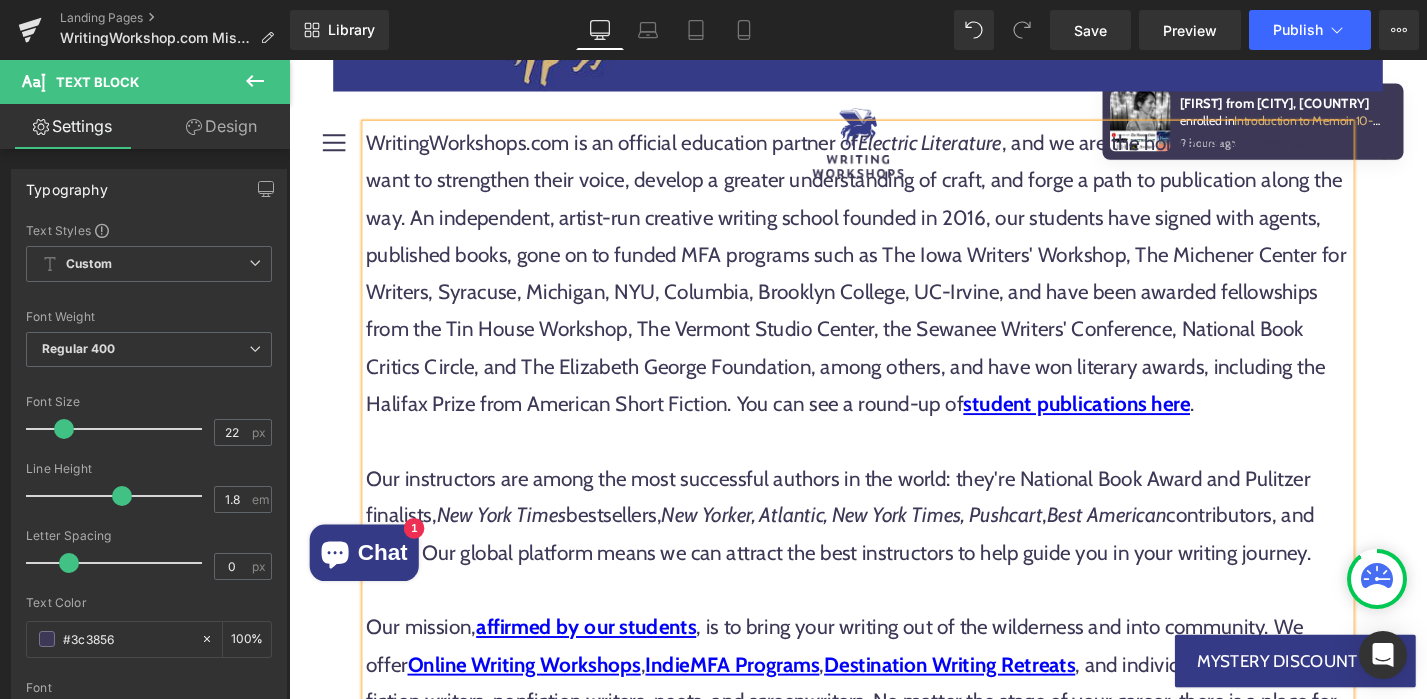 click on "WritingWorkshops.com is an official education partner of Electric Literature , and we are the home for writers who want to strengthen their voice, develop a greater understanding of craft, and forge a path to publication along the way. An independent, artist-run creative writing school founded in 2016, our students have signed with agents, published books, gone on to funded MFA programs such as The Iowa Writers' Workshop, The Michener Center for Writers, Syracuse, Michigan, NYU, Columbia, Brooklyn College, [CITY], and have been awarded fellowships from the Tin House Workshop, The Vermont Studio Center, the Sewanee Writers' Conference, National Book Critics Circle, and The Elizabeth George Foundation, among others, and have won literary awards, including the Halifax Prize from American Short Fiction. You can see a round-up of student publications here ." at bounding box center (894, 287) 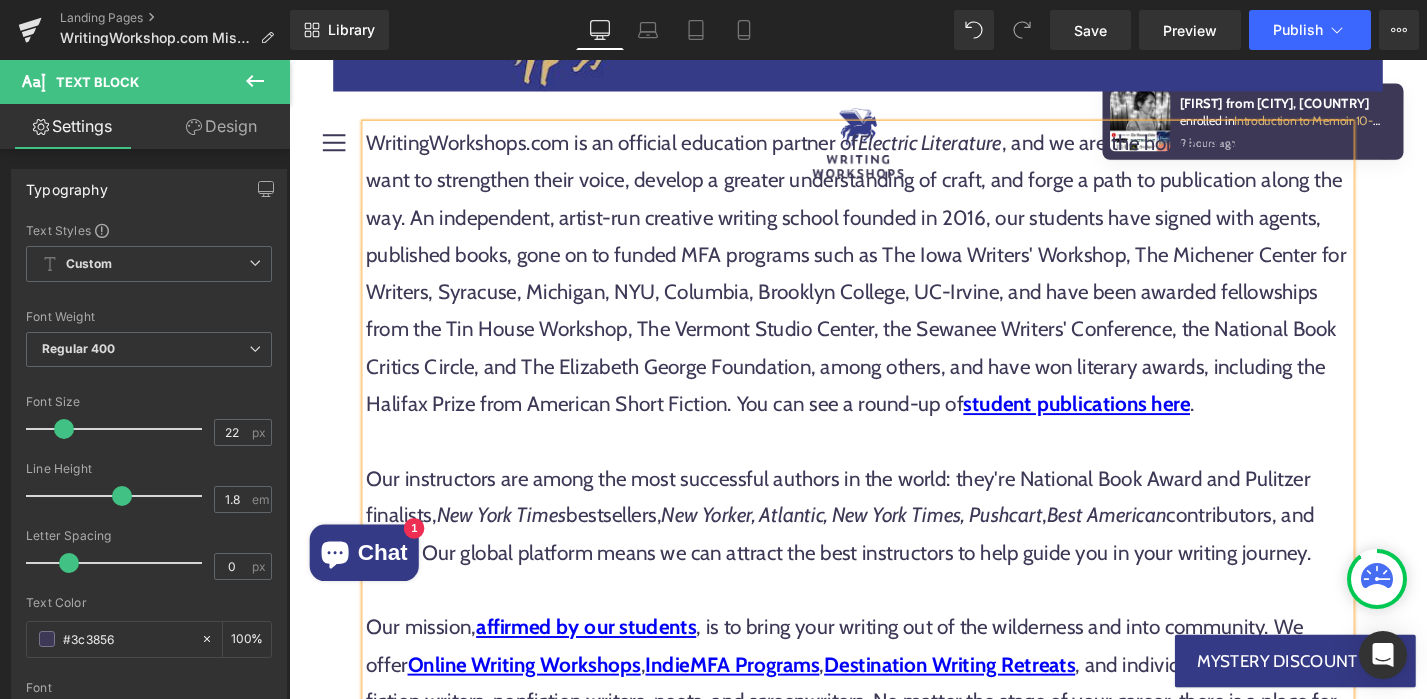 click at bounding box center [894, 466] 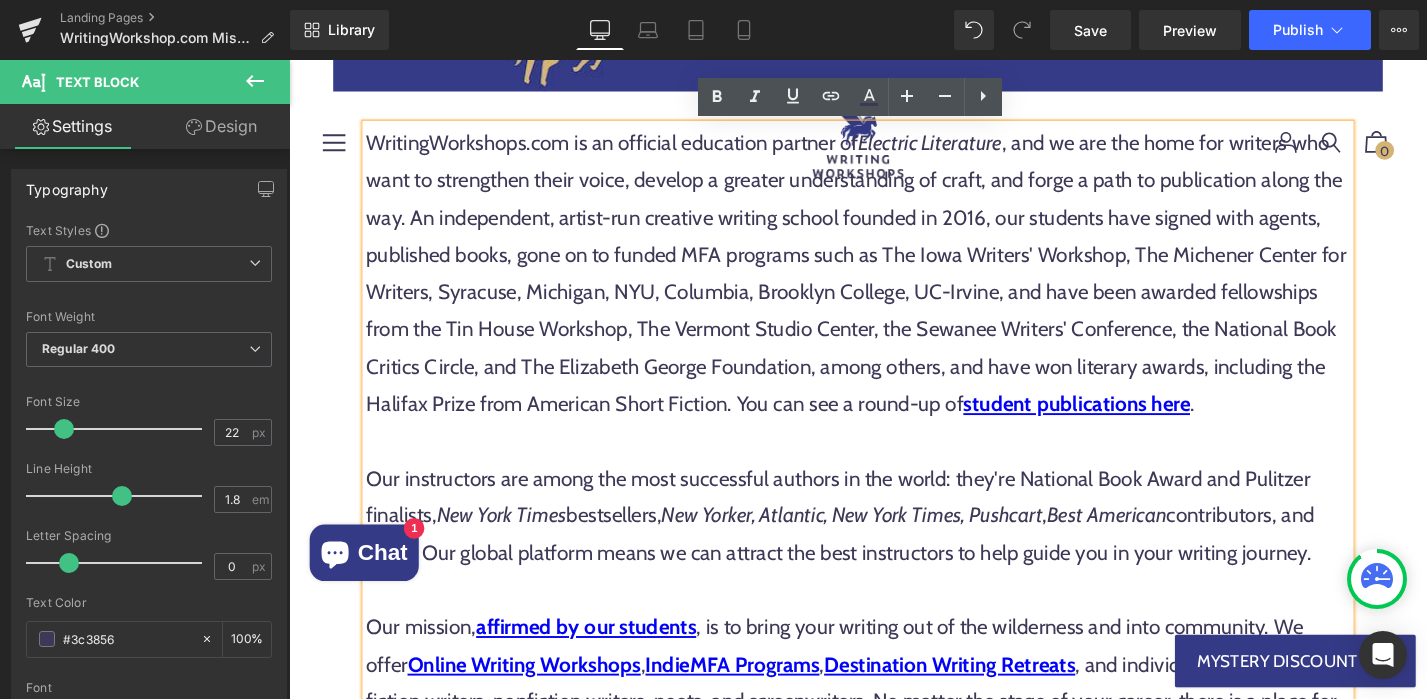 click on "WritingWorkshops.com is an official education partner of  Electric Literature , and we are the home for writers who want to strengthen their voice, develop a greater understanding of craft, and forge a path to publication along the way. An independent, artist-run creative writing school founded in 2016, our students have signed with agents, published books, gone on to funded MFA programs such as The Iowa Writers' Workshop, The Michener Center for Writers, Syracuse, Michigan, NYU, Columbia, Brooklyn College, UC-Irvine, and have been awarded fellowships from the Tin House Workshop, The Vermont Studio Center, the Sewanee Writers' Conference, the National Book Critics Circle, and The Elizabeth George Foundation, among others, and have won literary awards, including the Halifax Prize from American Short Fiction. You can see a round-up of  student publications here ." at bounding box center (894, 287) 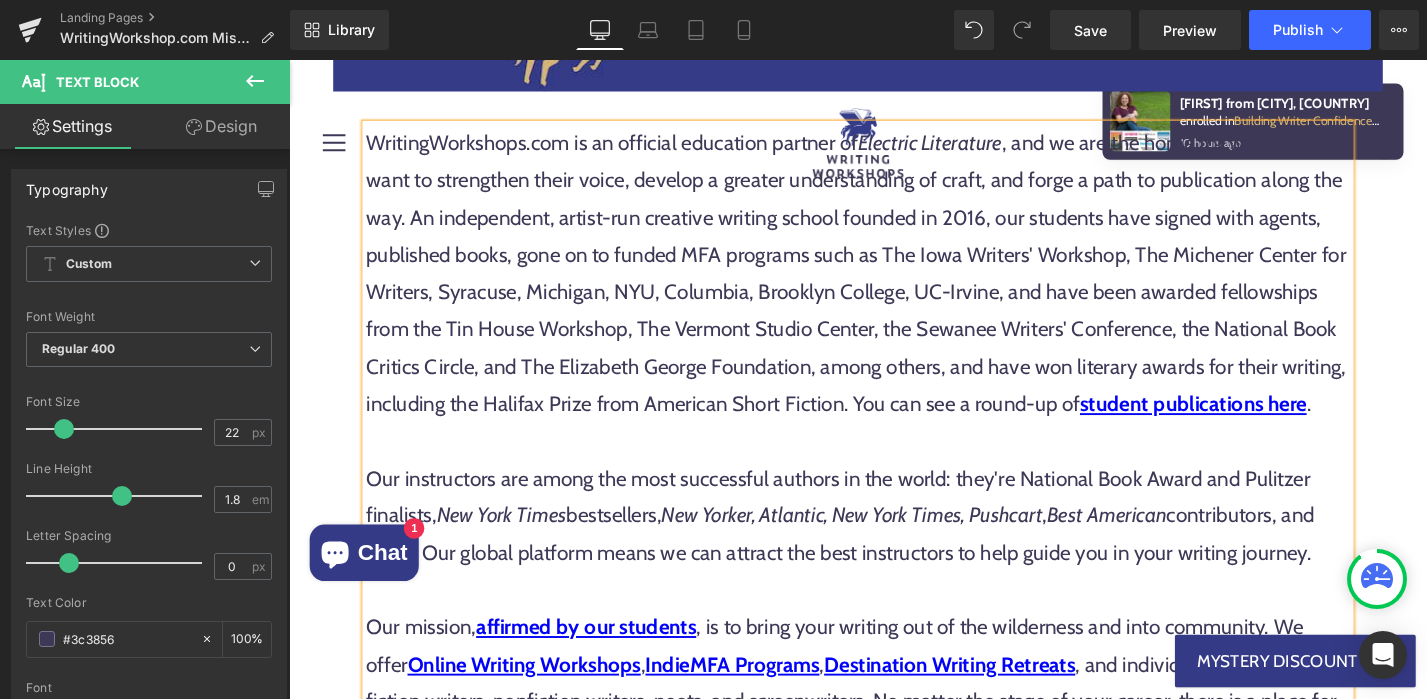 click on "Our instructors are among the most successful authors in the world: they're National Book Award and Pulitzer finalists,  New York Times  bestsellers,  New Yorker, Atlantic, New York Times, Pushcart ,  Best American  contributors, and more. Our global platform means we can attract the best instructors to help guide you in your writing journey." at bounding box center (894, 545) 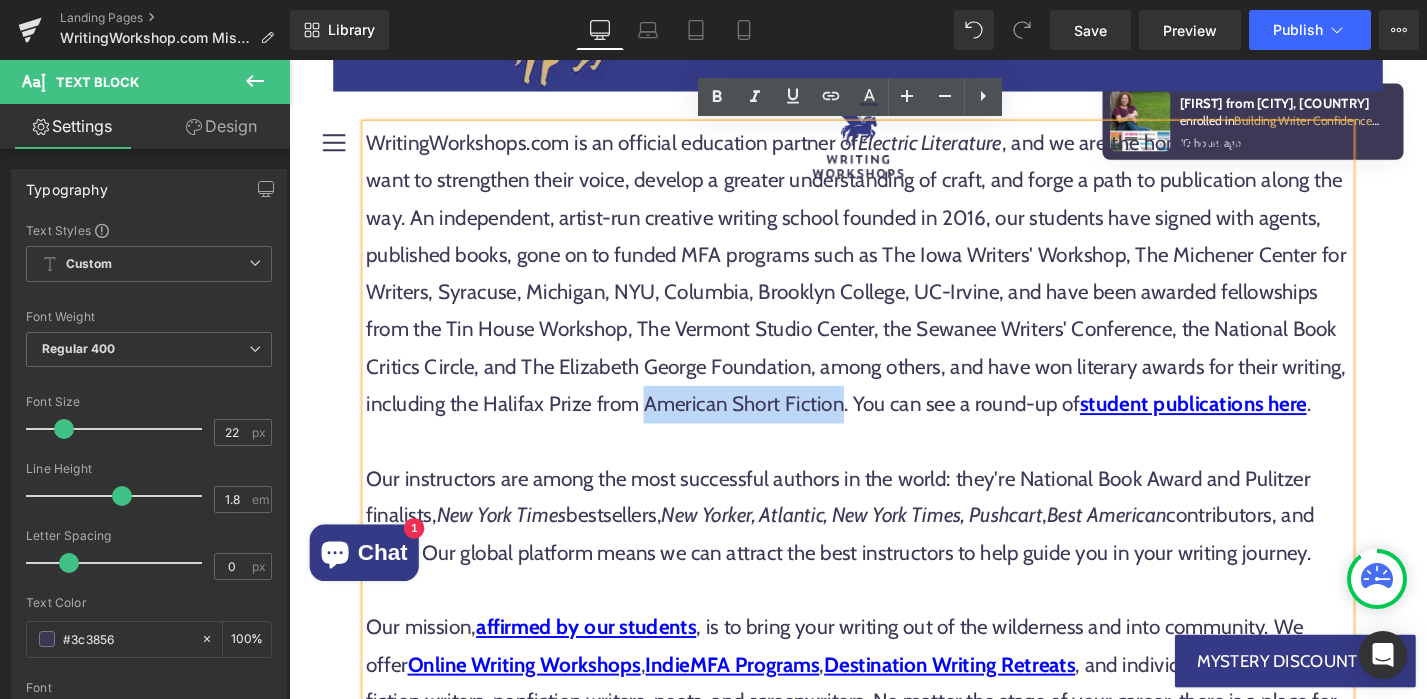 drag, startPoint x: 663, startPoint y: 429, endPoint x: 874, endPoint y: 431, distance: 211.00948 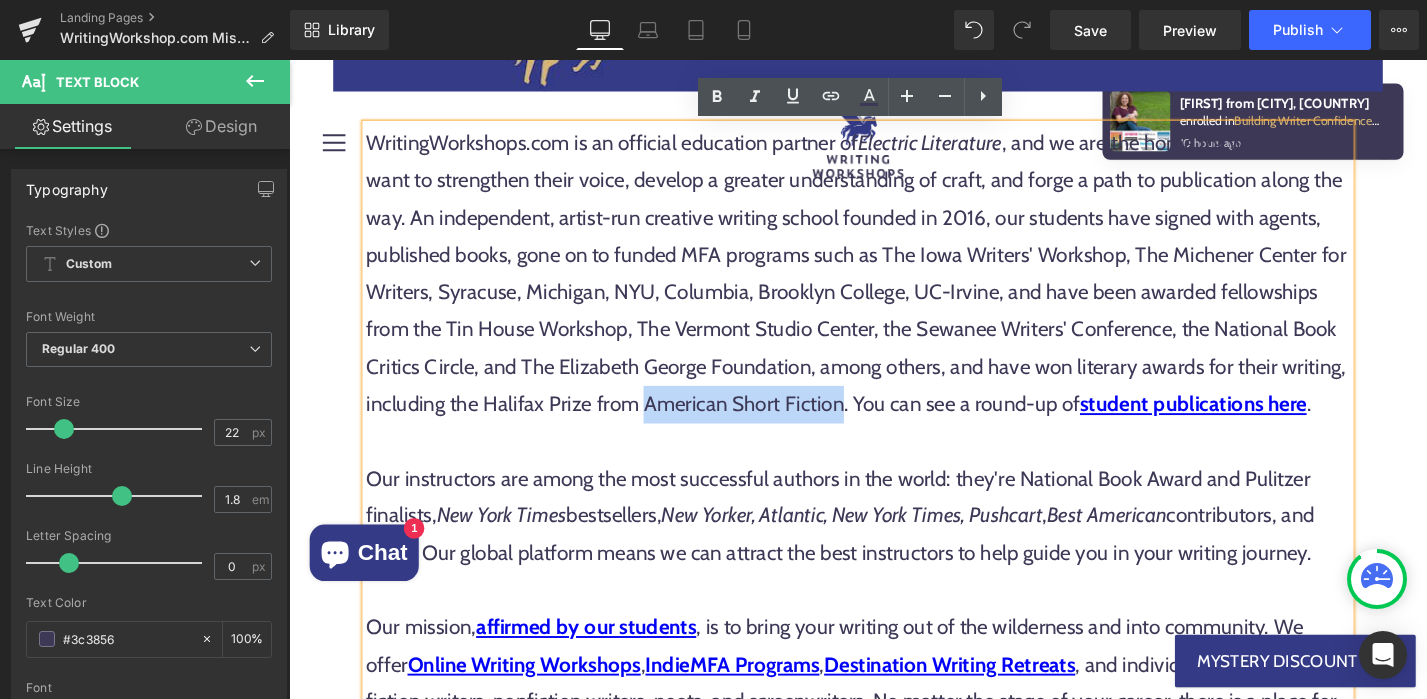 click on "WritingWorkshops.com is an official education partner of  Electric Literature , and we are the home for writers who want to strengthen their voice, develop a greater understanding of craft, and forge a path to publication along the way. An independent, artist-run creative writing school founded in 2016, our students have signed with agents, published books, gone on to funded MFA programs such as The Iowa Writers' Workshop, The Michener Center for Writers, Syracuse, Michigan, NYU, Columbia, Brooklyn College, UC-Irvine, and have been awarded fellowships from the Tin House Workshop, The Vermont Studio Center, the Sewanee Writers' Conference, the National Book Critics Circle, and The Elizabeth George Foundation, among others, and have won literary awards for their writing, including the Halifax Prize from American Short Fiction. You can see a round-up of  student publications here ." at bounding box center (894, 287) 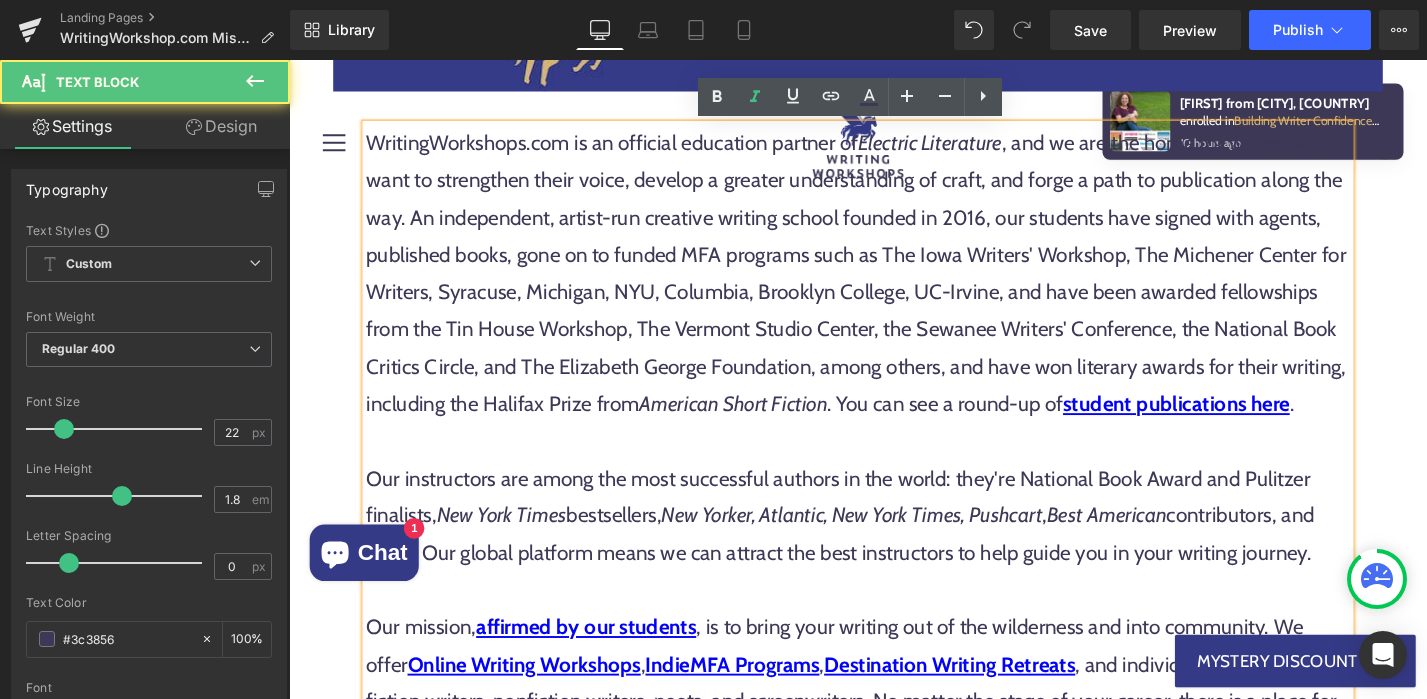 click at bounding box center (894, 466) 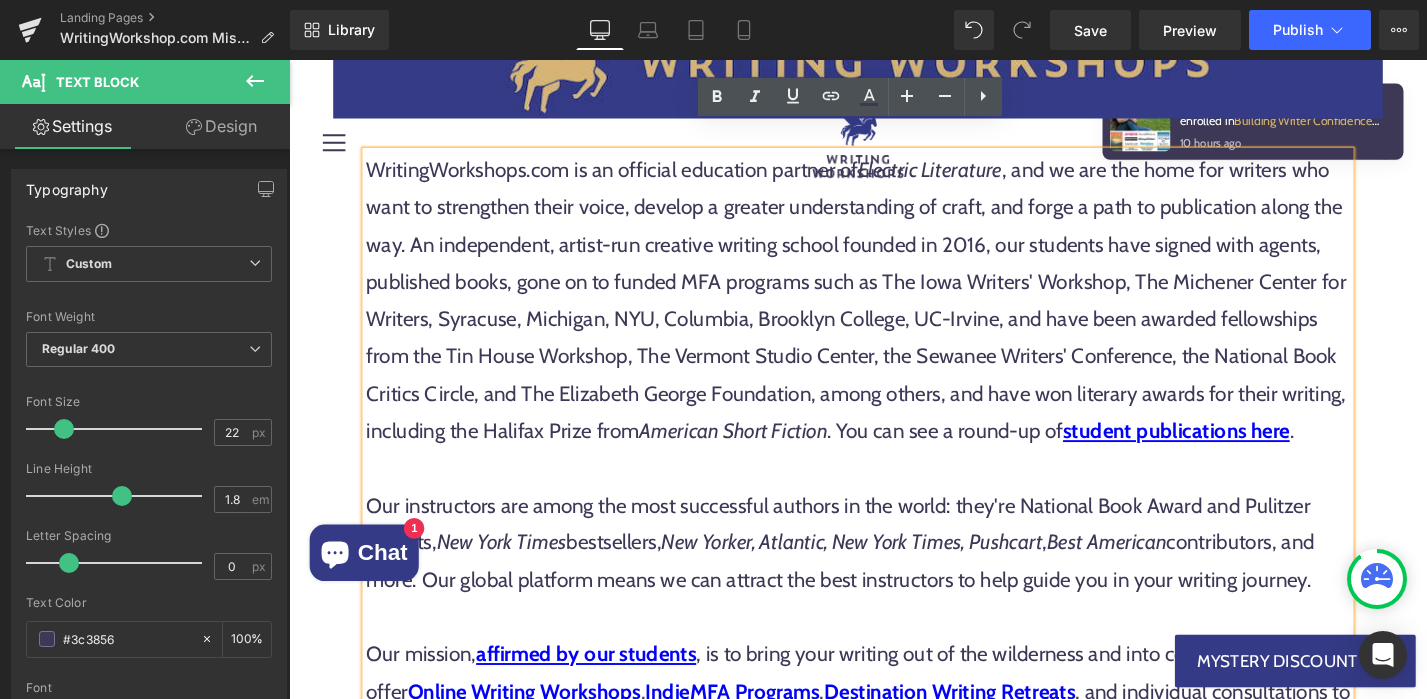 scroll, scrollTop: 1253, scrollLeft: 0, axis: vertical 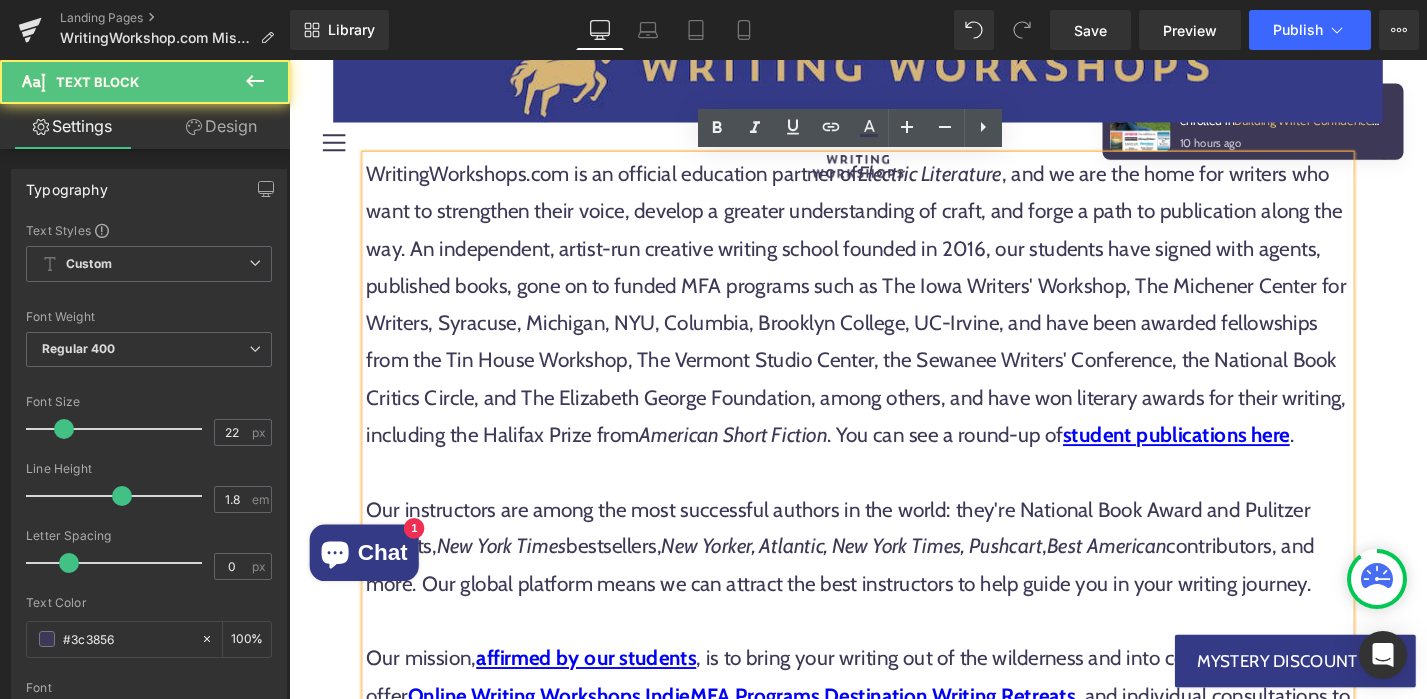 click on "American Short Fiction" at bounding box center (761, 458) 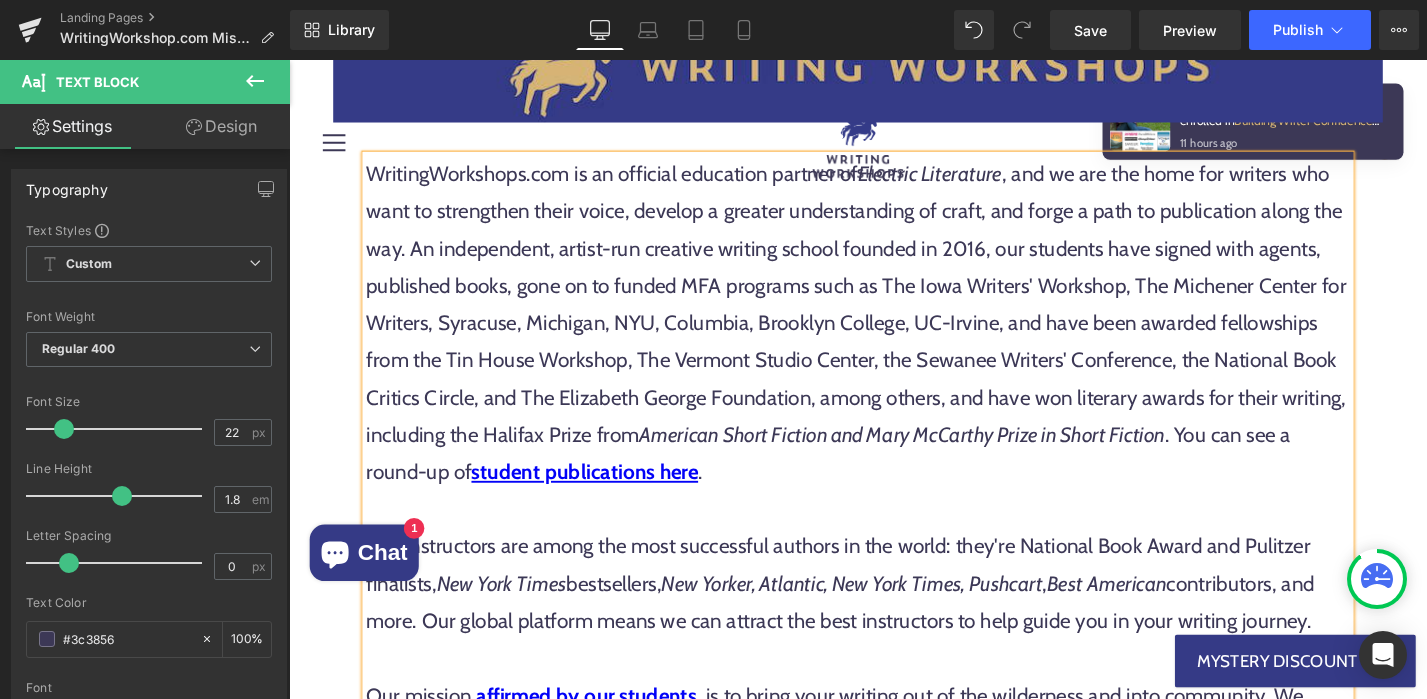 click on "American Short Fiction and Mary McCarthy Prize in Short Fiction" at bounding box center [940, 458] 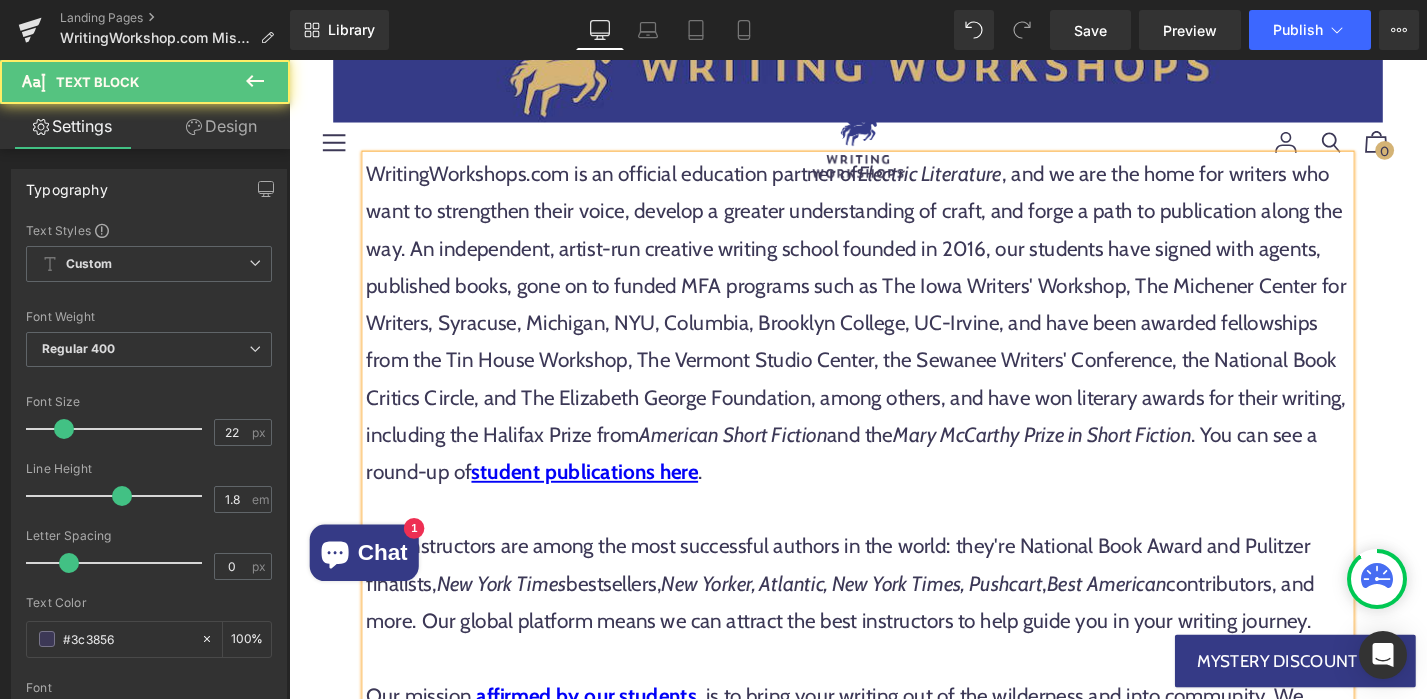 click on "Mary McCarthy Prize in Short Fiction" at bounding box center (1089, 458) 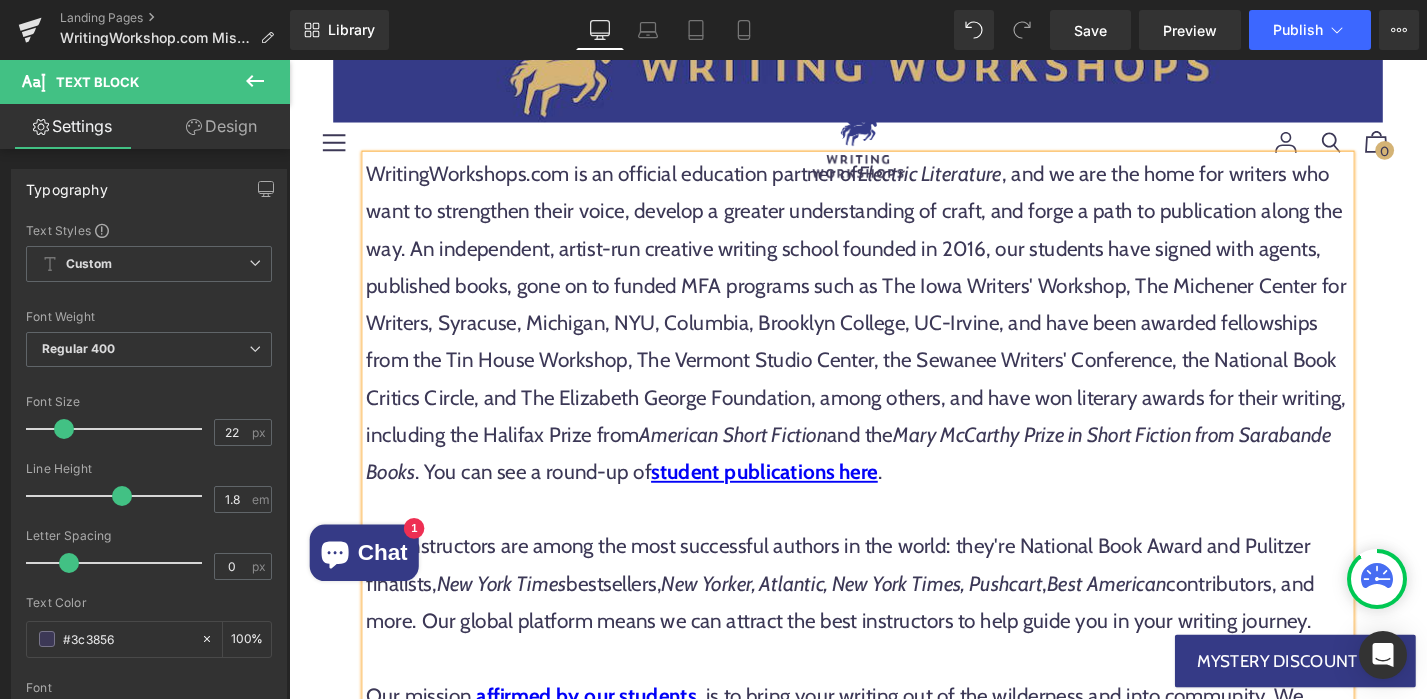 drag, startPoint x: 1265, startPoint y: 460, endPoint x: 421, endPoint y: 494, distance: 844.6846 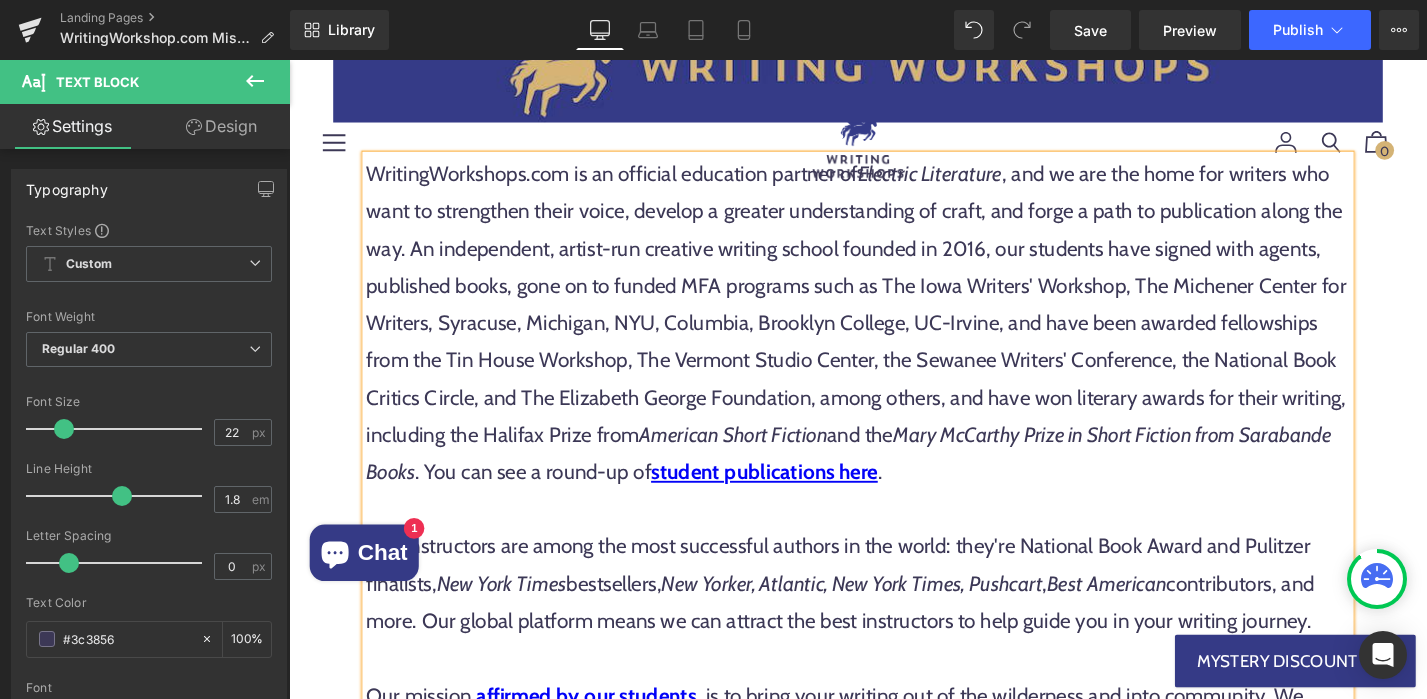 click on "Mary McCarthy Prize in Short Fiction from Sarabande Books" at bounding box center [884, 478] 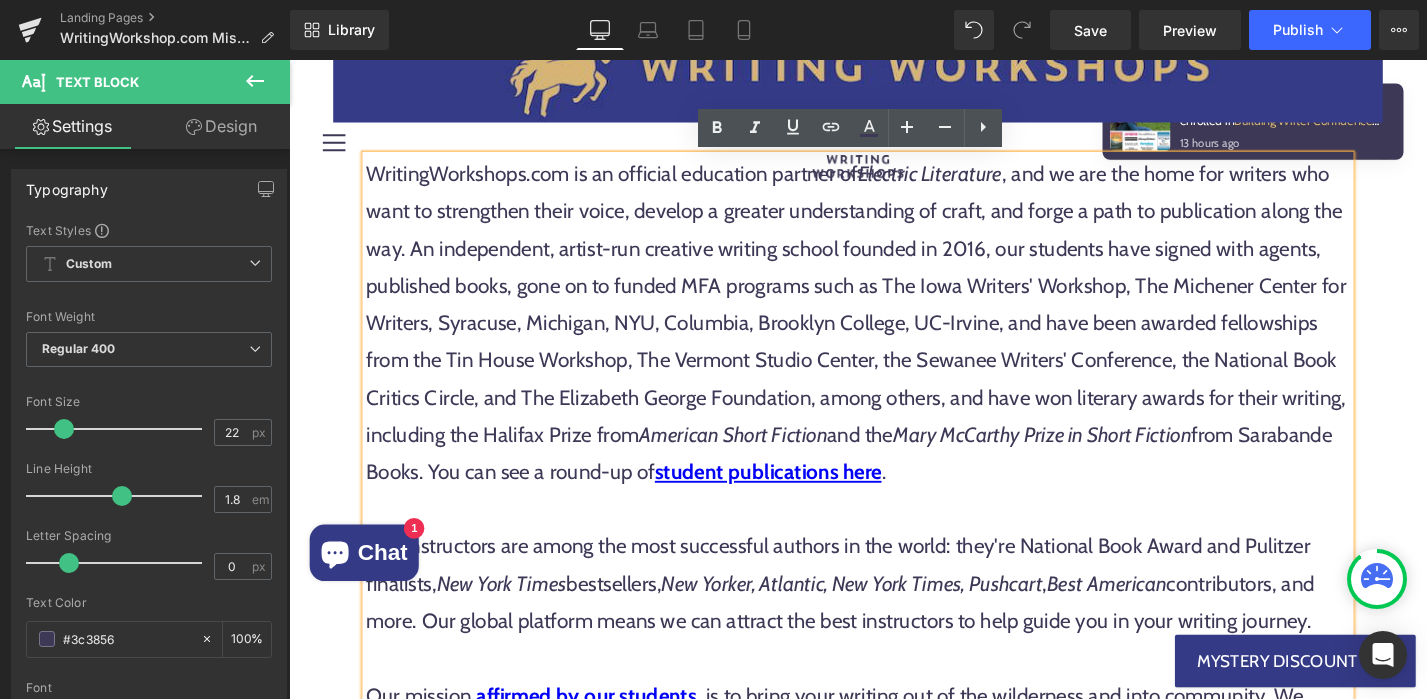 click on "WritingWorkshops.com is an official education partner of  Electric Literature , and we are the home for writers who want to strengthen their voice, develop a greater understanding of craft, and forge a path to publication along the way. An independent, artist-run creative writing school founded in 2016, our students have signed with agents, published books, gone on to funded MFA programs such as The Iowa Writers' Workshop, The Michener Center for Writers, Syracuse, Michigan, NYU, Columbia, Brooklyn College, UC-Irvine, and have been awarded fellowships from the Tin House Workshop, The Vermont Studio Center, the Sewanee Writers' Conference, the National Book Critics Circle, and The Elizabeth George Foundation, among others, and have won literary awards for their writing, including the Halifax Prize from  American Short Fiction  and the  Mary McCarthy Prize in Short Fiction  from Sarabande Books . You can see a round-up of  student publications here ." at bounding box center [894, 339] 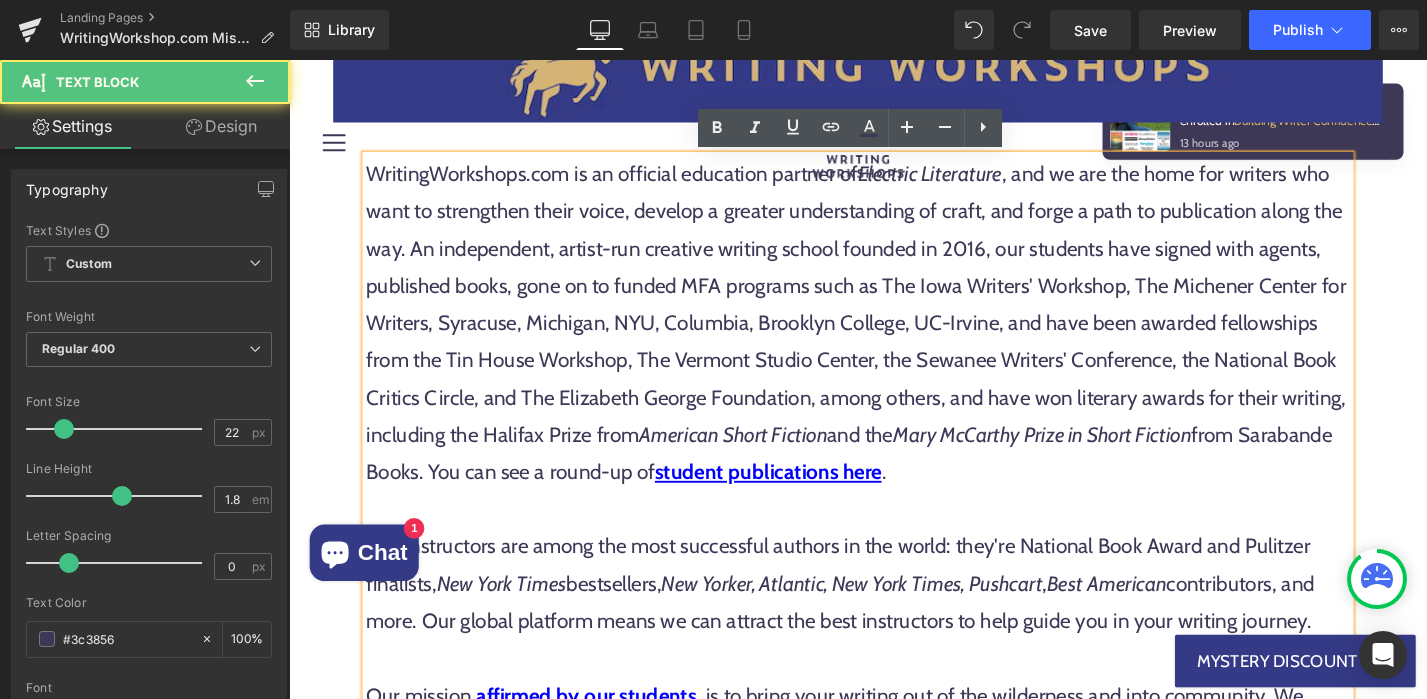 click on "WritingWorkshops.com is an official education partner of  Electric Literature , and we are the home for writers who want to strengthen their voice, develop a greater understanding of craft, and forge a path to publication along the way. An independent, artist-run creative writing school founded in 2016, our students have signed with agents, published books, gone on to funded MFA programs such as The Iowa Writers' Workshop, The Michener Center for Writers, Syracuse, Michigan, NYU, Columbia, Brooklyn College, UC-Irvine, and have been awarded fellowships from the Tin House Workshop, The Vermont Studio Center, the Sewanee Writers' Conference, the National Book Critics Circle, and The Elizabeth George Foundation, among others, and have won literary awards for their writing, including the Halifax Prize from  American Short Fiction  and the  Mary McCarthy Prize in Short Fiction  from Sarabande Books . You can see a round-up of  student publications here ." at bounding box center [894, 339] 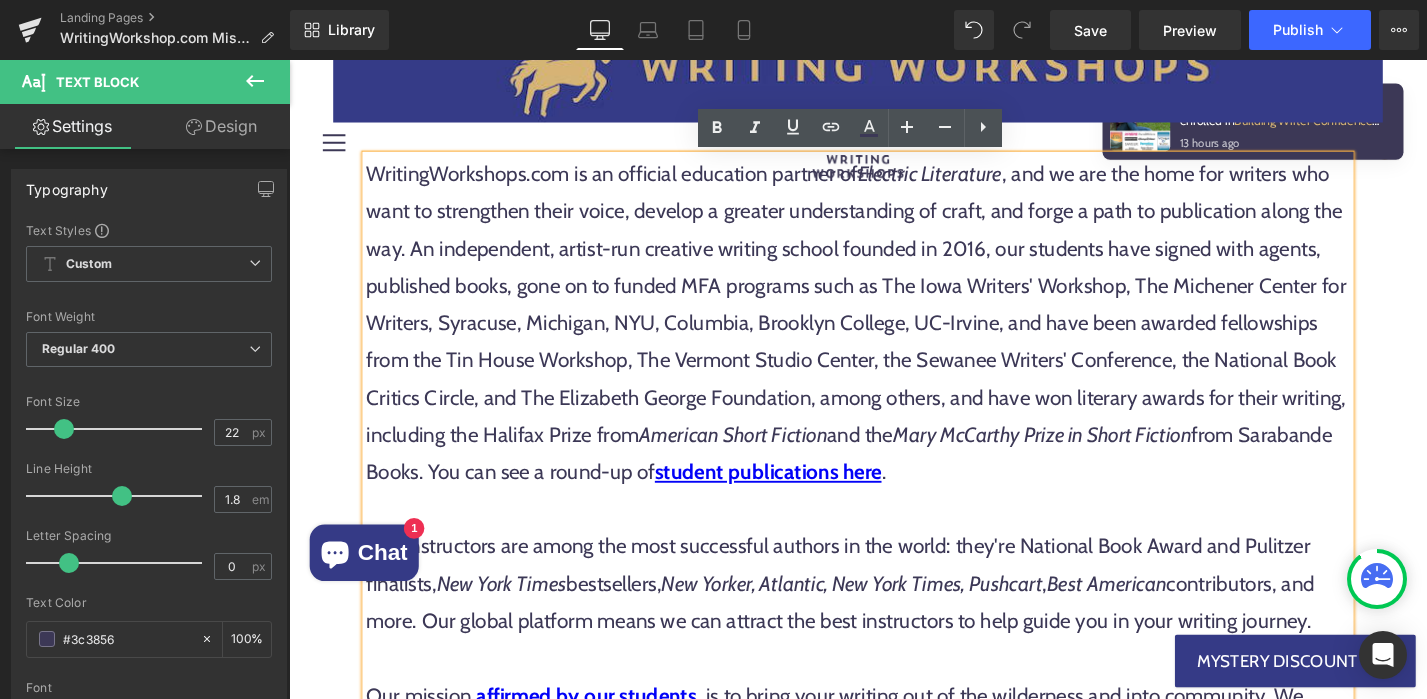 click on "WritingWorkshops.com is an official education partner of  Electric Literature , and we are the home for writers who want to strengthen their voice, develop a greater understanding of craft, and forge a path to publication along the way. An independent, artist-run creative writing school founded in 2016, our students have signed with agents, published books, gone on to funded MFA programs such as The Iowa Writers' Workshop, The Michener Center for Writers, Syracuse, Michigan, NYU, Columbia, Brooklyn College, UC-Irvine, and have been awarded fellowships from the Tin House Workshop, The Vermont Studio Center, the Sewanee Writers' Conference, the National Book Critics Circle, and The Elizabeth George Foundation, among others, and have won literary awards for their writing, including the Halifax Prize from  American Short Fiction  and the  Mary McCarthy Prize in Short Fiction  from Sarabande Books . You can see a round-up of  student publications here ." at bounding box center (894, 339) 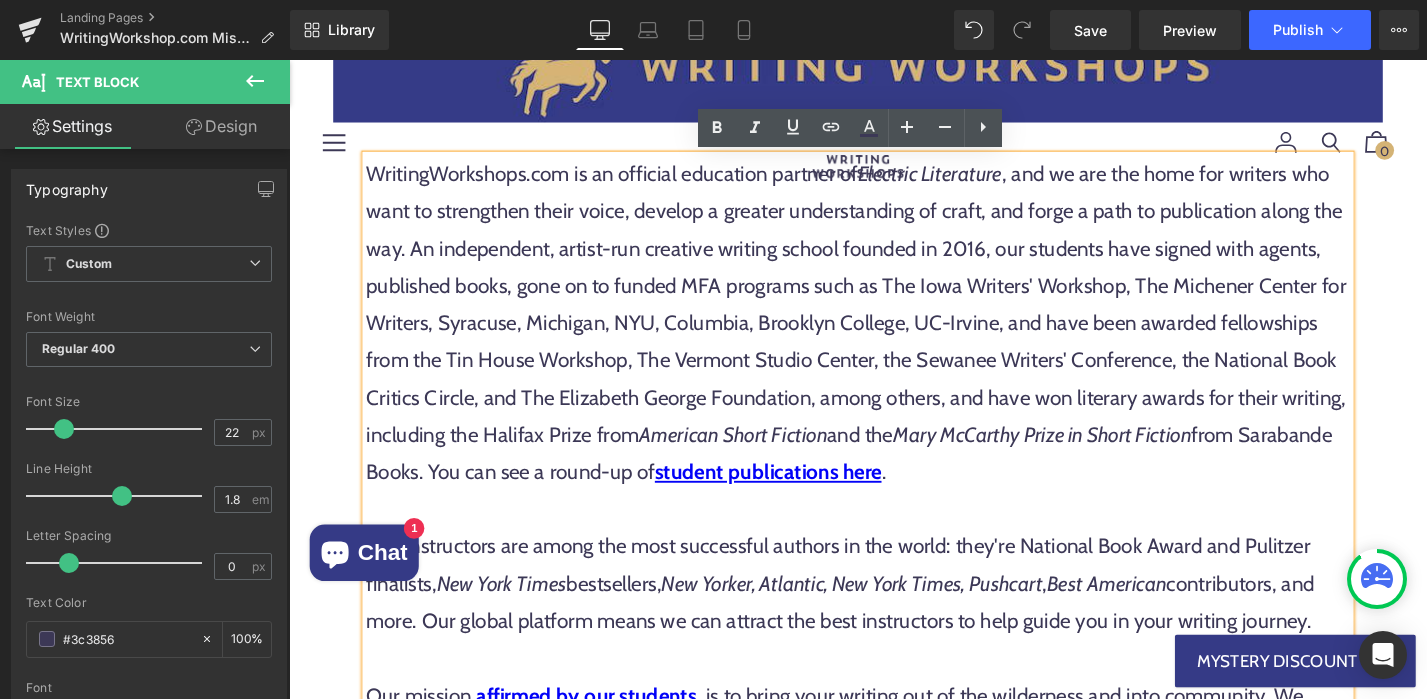 click on "Our instructors are among the most successful authors in the world: they're National Book Award and Pulitzer finalists,  New York Times  bestsellers,  New Yorker, Atlantic, New York Times, Pushcart ,  Best American  contributors, and more. Our global platform means we can attract the best instructors to help guide you in your writing journey." at bounding box center [894, 616] 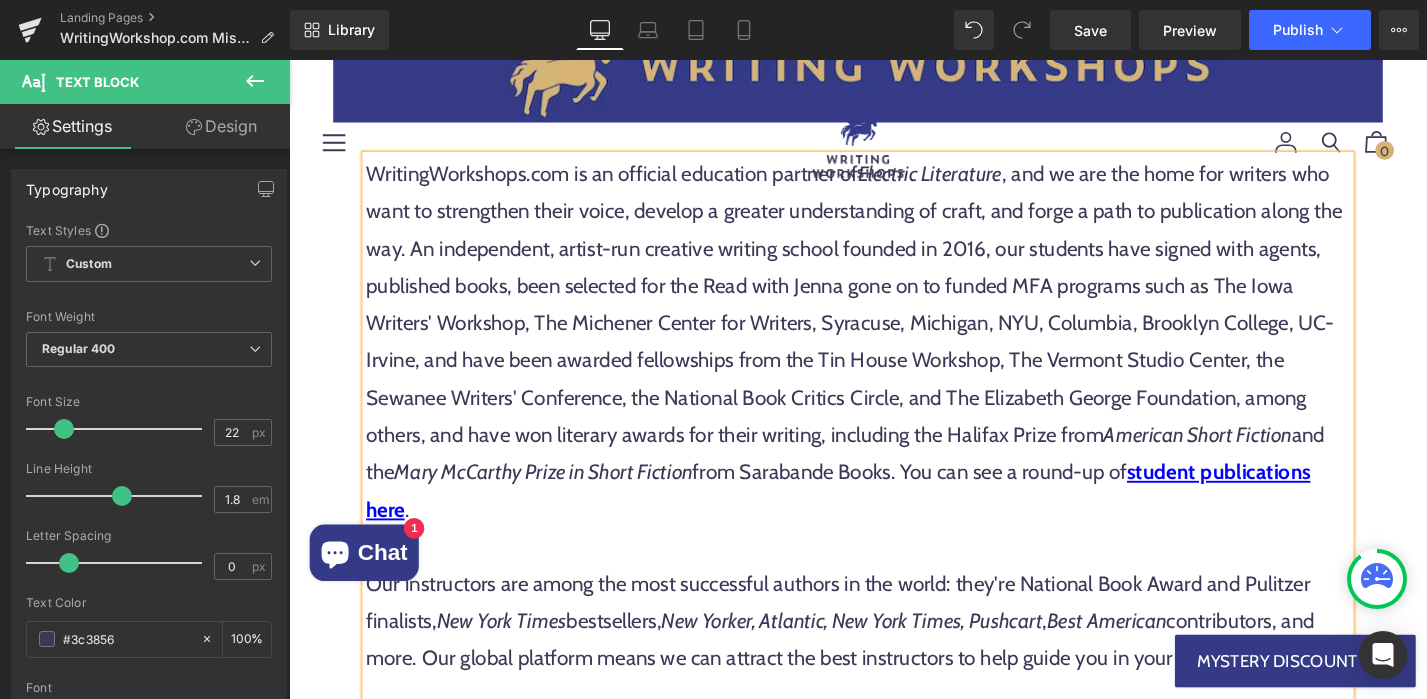 scroll, scrollTop: 1231, scrollLeft: 0, axis: vertical 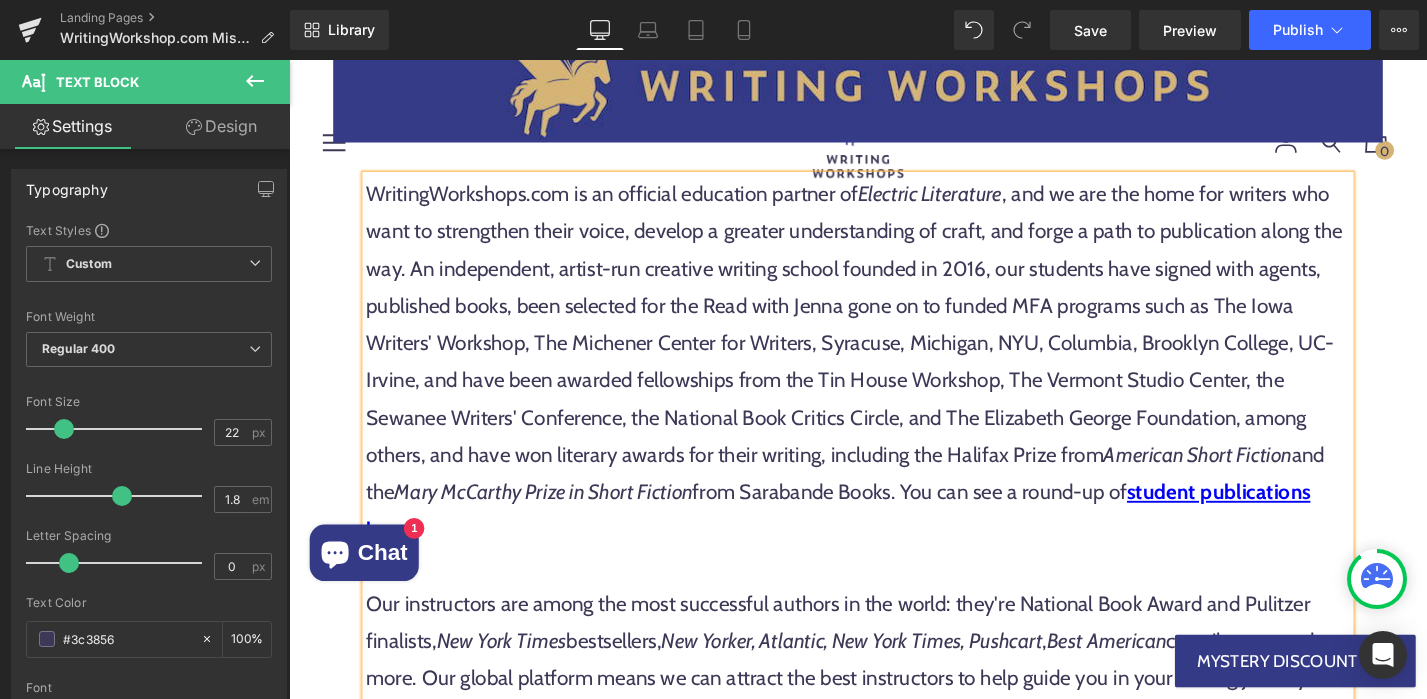 click on "WritingWorkshops.com is an official education partner of  Electric Literature , and we are the home for writers who want to strengthen their voice, develop a greater understanding of craft, and forge a path to publication along the way. An independent, artist-run creative writing school founded in 2016, our students have signed with agents, published books, been selected for the Read with Jenna gone on to funded MFA programs such as The Iowa Writers' Workshop, The Michener Center for Writers, Syracuse, Michigan, NYU, Columbia, Brooklyn College, UC-Irvine, and have been awarded fellowships from the Tin House Workshop, The Vermont Studio Center, the Sewanee Writers' Conference, the National Book Critics Circle, and The Elizabeth George Foundation, among others, and have won literary awards for their writing, including the Halifax Prize from  American Short Fiction  and the  Mary McCarthy Prize in Short Fiction  from Sarabande Books . You can see a round-up of  student publications here ." at bounding box center (894, 381) 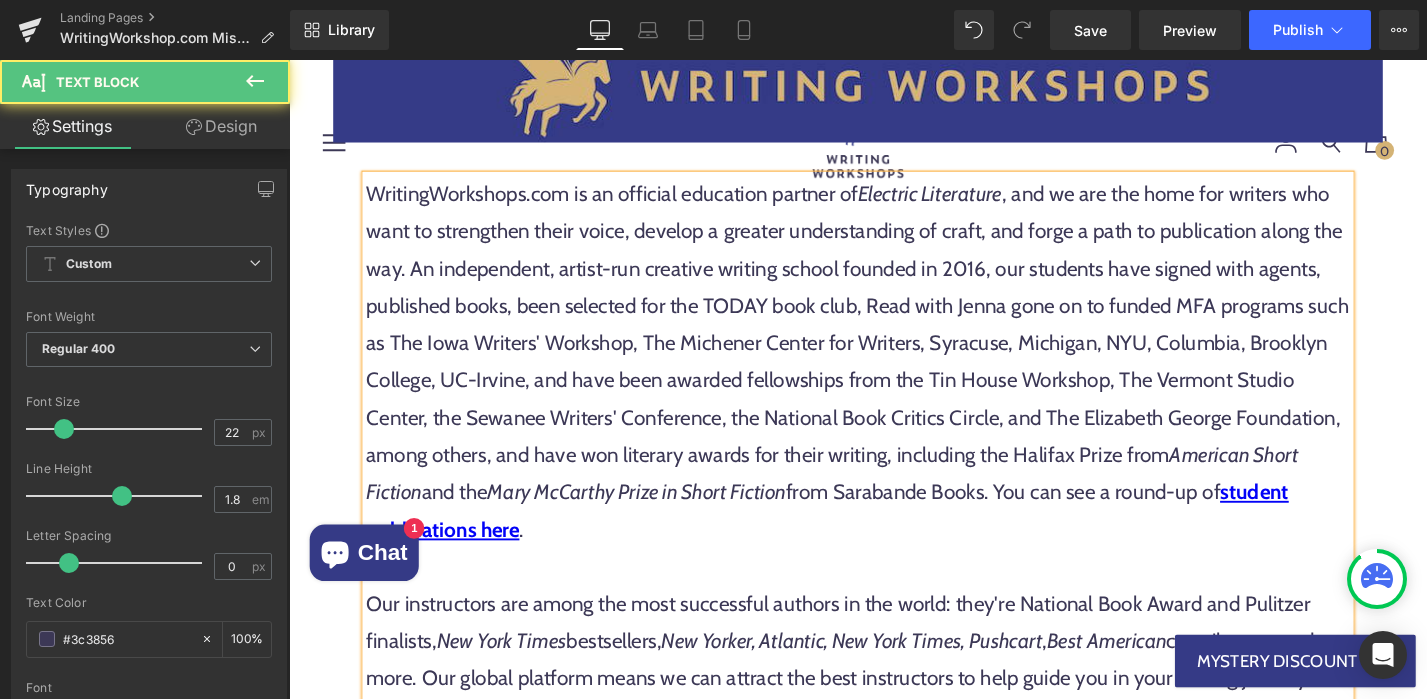 click on "WritingWorkshops.com is an official education partner of  Electric Literature , and we are the home for writers who want to strengthen their voice, develop a greater understanding of craft, and forge a path to publication along the way. An independent, artist-run creative writing school founded in 2016, our students have signed with agents, published books, been selected for the TODAY book club, Read with Jenna gone on to funded MFA programs such as The Iowa Writers' Workshop, The Michener Center for Writers, Syracuse, Michigan, NYU, Columbia, Brooklyn College, UC-Irvine, and have been awarded fellowships from the Tin House Workshop, The Vermont Studio Center, the Sewanee Writers' Conference, the National Book Critics Circle, and The Elizabeth George Foundation, among others, and have won literary awards for their writing, including the Halifax Prize from  American Short Fiction  and the  Mary McCarthy Prize in Short Fiction  from Sarabande Books . You can see a round-up of  student publications here ." at bounding box center [894, 381] 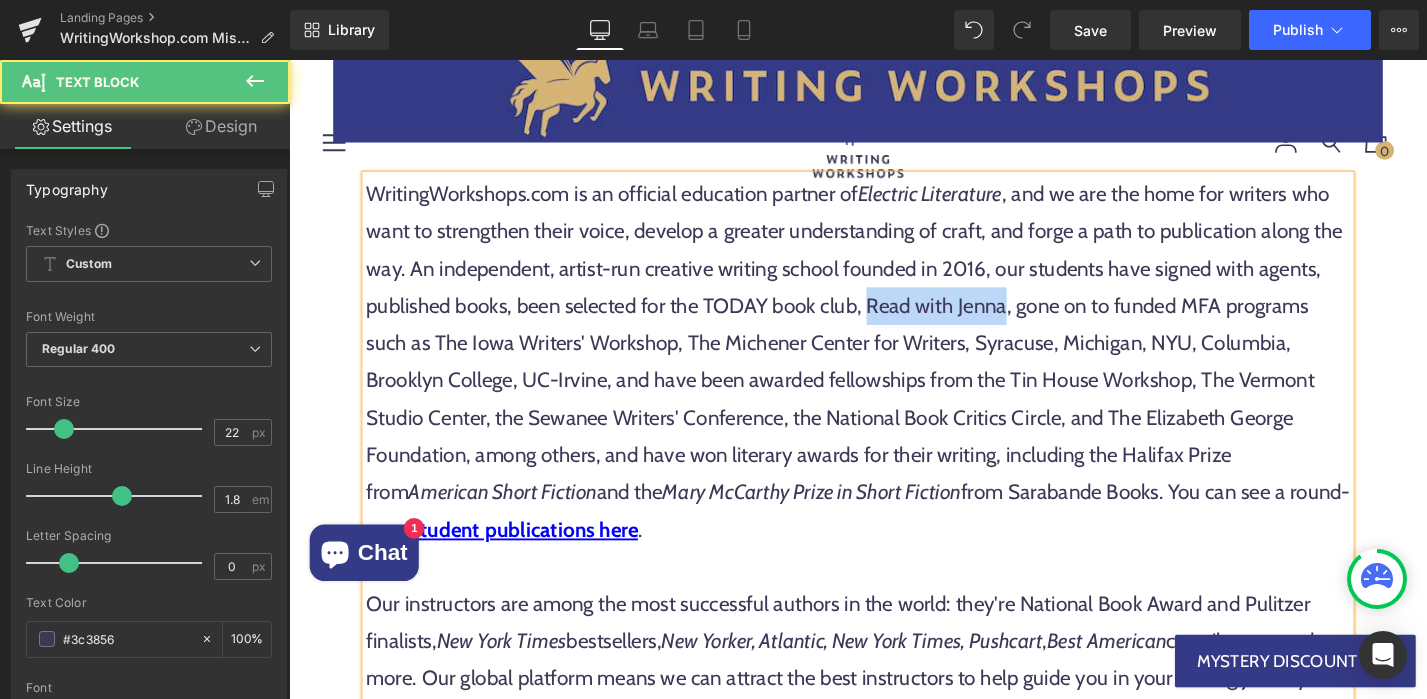drag, startPoint x: 907, startPoint y: 322, endPoint x: 1051, endPoint y: 326, distance: 144.05554 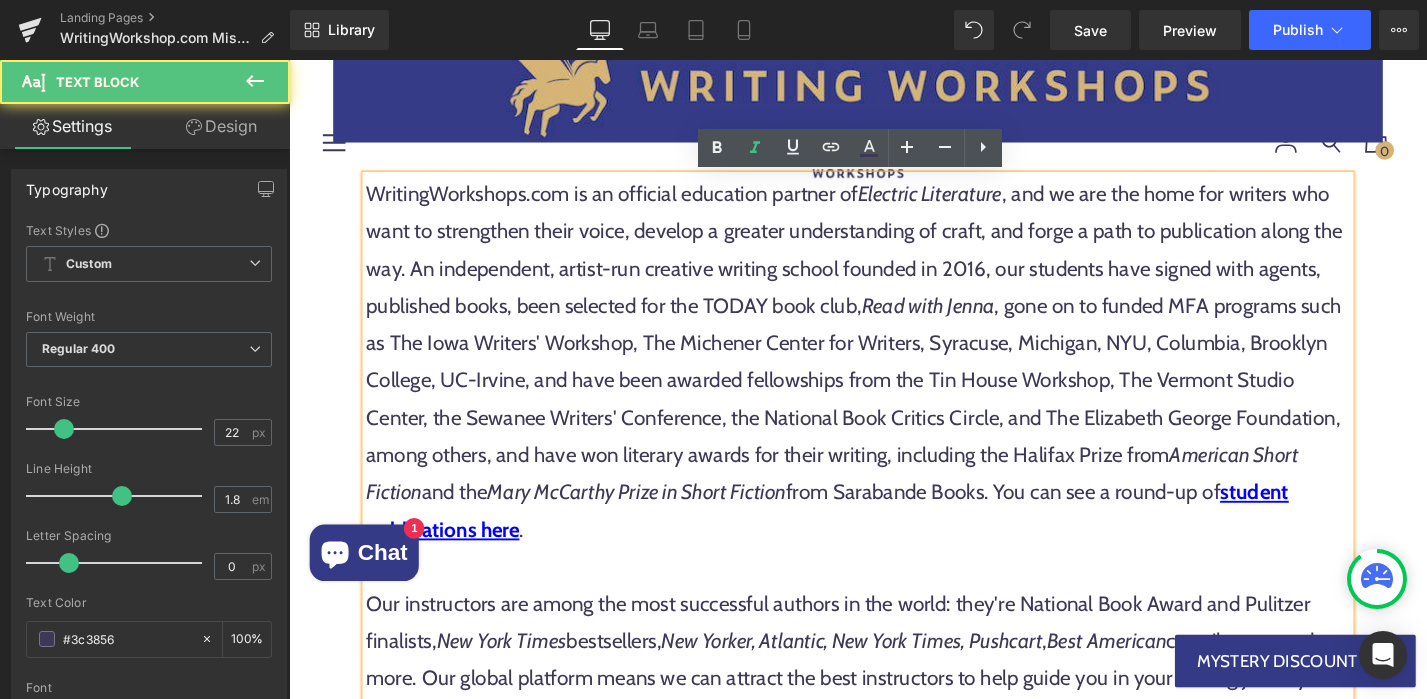 click on "WritingWorkshops.com is an official education partner of Electric Literature , and we are the home for writers who want to strengthen their voice, develop a greater understanding of craft, and forge a path to publication along the way. An independent, artist-run creative writing school founded in 2016, our students have signed with agents, published books, been selected for the TODAY book club, Read with Jenna , gone on to funded MFA programs such as The Iowa Writers' Workshop, The Michener Center for Writers, Syracuse, Michigan, NYU, Columbia, Brooklyn College, [CITY], and have been awarded fellowships from the Tin House Workshop, The Vermont Studio Center, the Sewanee Writers' Conference, the National Book Critics Circle, and The Elizabeth George Foundation, among others, and have won literary awards for their writing, including the Halifax Prize from American Short Fiction and the Mary McCarthy Prize in Short Fiction from Sarabande Books . You can see a round-up of student publications here ." at bounding box center (894, 381) 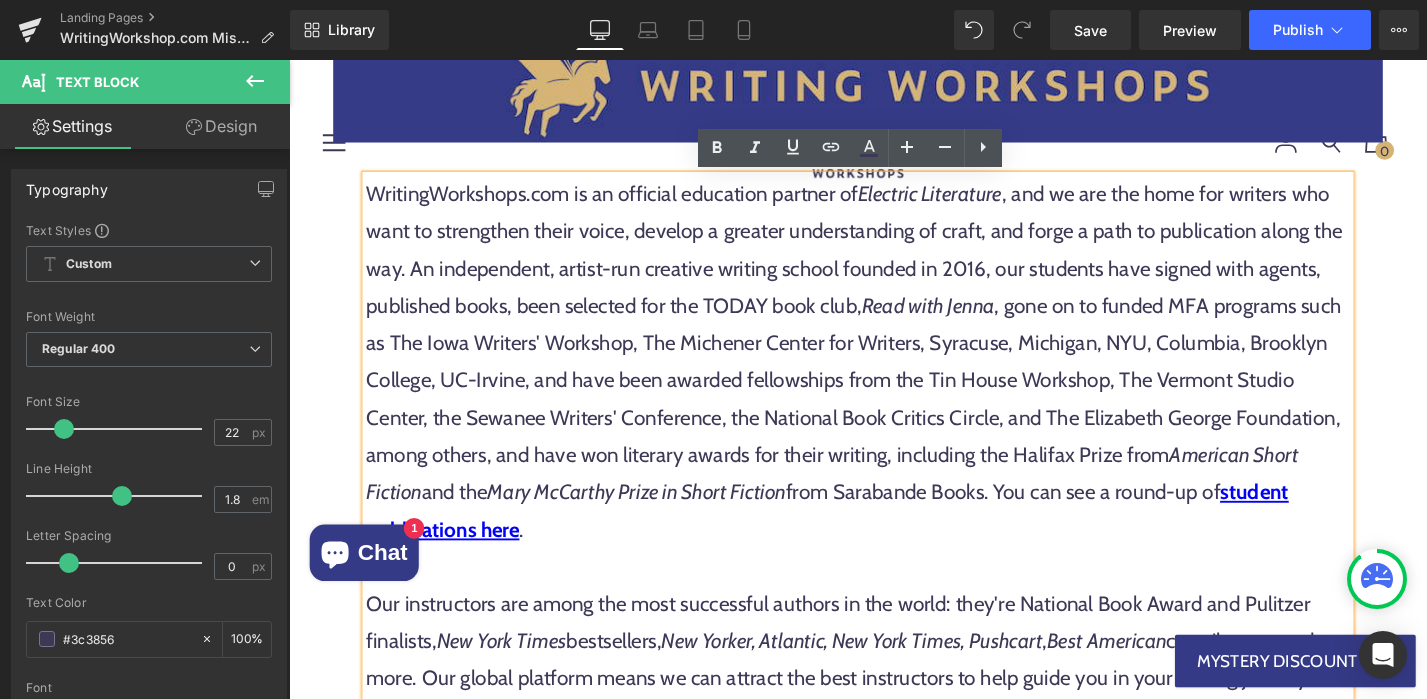 click on "WritingWorkshops.com is an official education partner of Electric Literature , and we are the home for writers who want to strengthen their voice, develop a greater understanding of craft, and forge a path to publication along the way. An independent, artist-run creative writing school founded in 2016, our students have signed with agents, published books, been selected for the TODAY book club, Read with Jenna , gone on to funded MFA programs such as The Iowa Writers' Workshop, The Michener Center for Writers, Syracuse, Michigan, NYU, Columbia, Brooklyn College, [CITY], and have been awarded fellowships from the Tin House Workshop, The Vermont Studio Center, the Sewanee Writers' Conference, the National Book Critics Circle, and The Elizabeth George Foundation, among others, and have won literary awards for their writing, including the Halifax Prize from American Short Fiction and the Mary McCarthy Prize in Short Fiction from Sarabande Books . You can see a round-up of student publications here ." at bounding box center [894, 381] 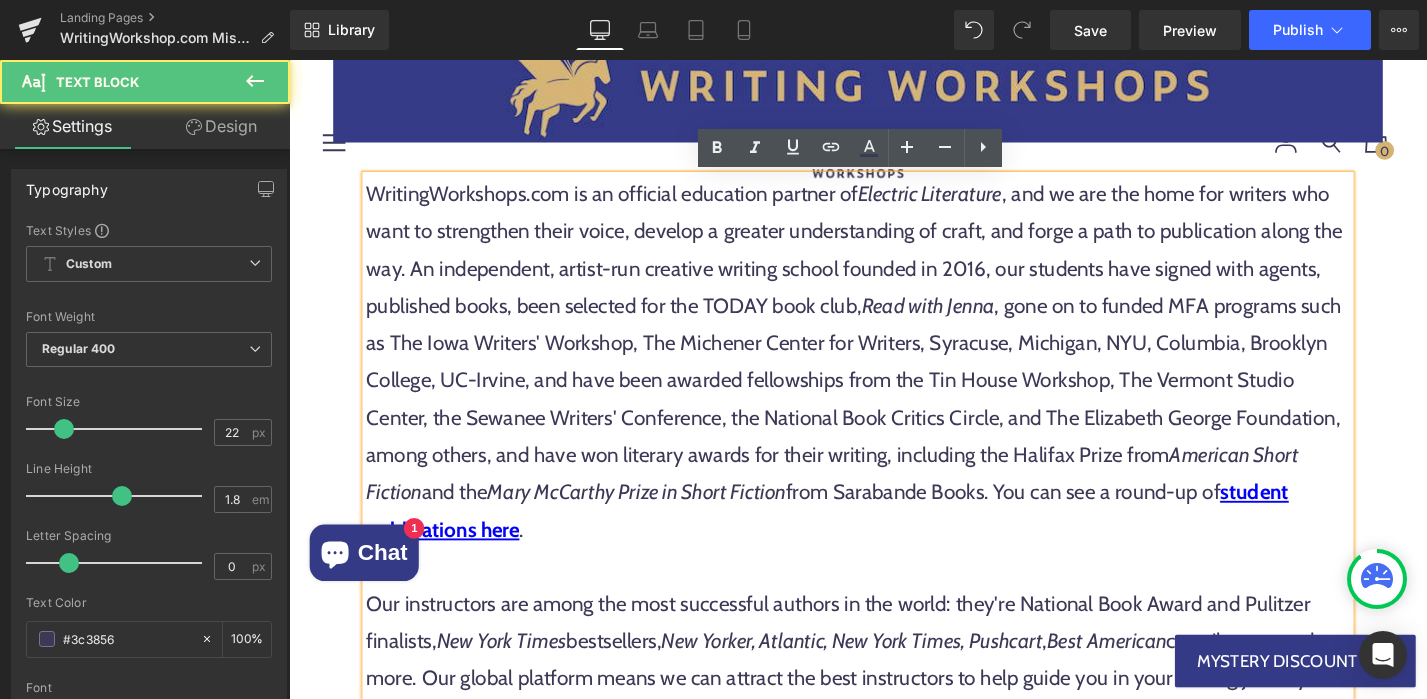 click on "WritingWorkshops.com is an official education partner of Electric Literature , and we are the home for writers who want to strengthen their voice, develop a greater understanding of craft, and forge a path to publication along the way. An independent, artist-run creative writing school founded in 2016, our students have signed with agents, published books, been selected for the TODAY book club, Read with Jenna , gone on to funded MFA programs such as The Iowa Writers' Workshop, The Michener Center for Writers, Syracuse, Michigan, NYU, Columbia, Brooklyn College, [CITY], and have been awarded fellowships from the Tin House Workshop, The Vermont Studio Center, the Sewanee Writers' Conference, the National Book Critics Circle, and The Elizabeth George Foundation, among others, and have won literary awards for their writing, including the Halifax Prize from American Short Fiction and the Mary McCarthy Prize in Short Fiction from Sarabande Books . You can see a round-up of student publications here ." at bounding box center (894, 381) 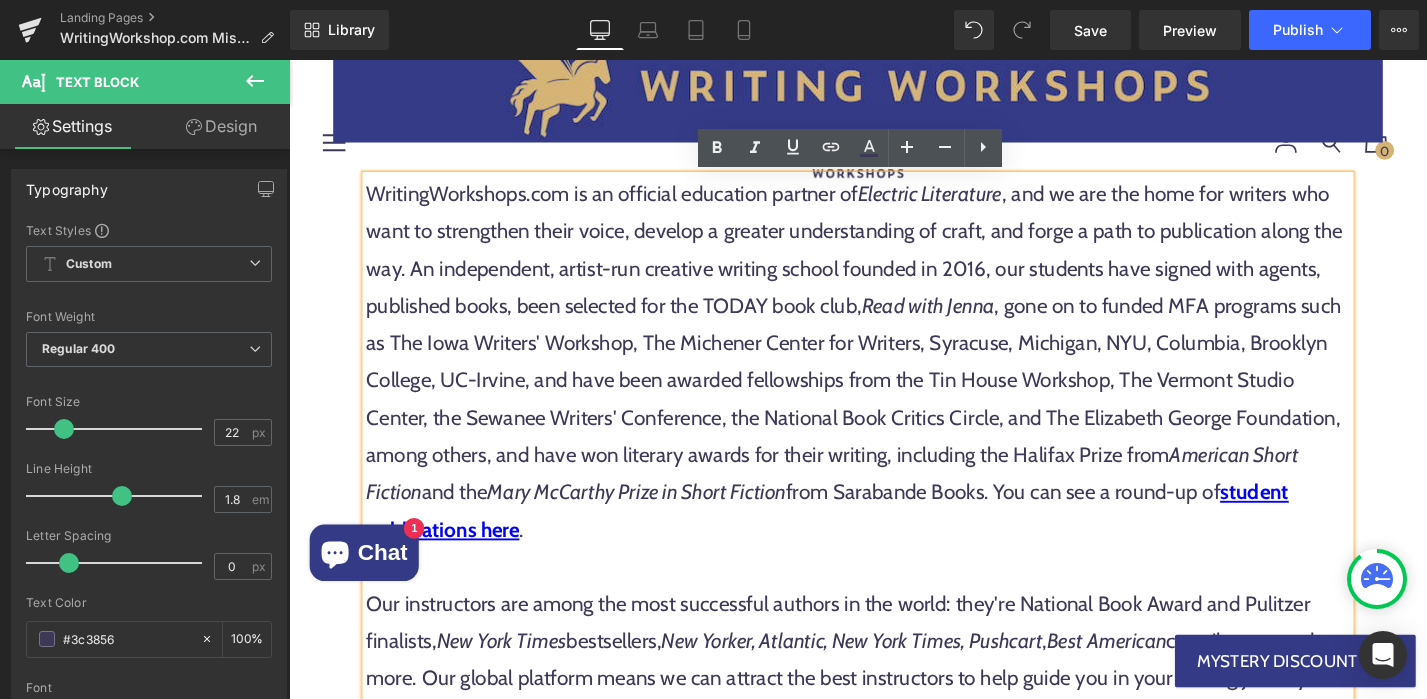 click on "WritingWorkshops.com is an official education partner of Electric Literature , and we are the home for writers who want to strengthen their voice, develop a greater understanding of craft, and forge a path to publication along the way. An independent, artist-run creative writing school founded in 2016, our students have signed with agents, published books, been selected for the TODAY book club, Read with Jenna , gone on to funded MFA programs such as The Iowa Writers' Workshop, The Michener Center for Writers, Syracuse, Michigan, NYU, Columbia, Brooklyn College, [CITY], and have been awarded fellowships from the Tin House Workshop, The Vermont Studio Center, the Sewanee Writers' Conference, the National Book Critics Circle, and The Elizabeth George Foundation, among others, and have won literary awards for their writing, including the Halifax Prize from American Short Fiction and the Mary McCarthy Prize in Short Fiction from Sarabande Books . You can see a round-up of student publications here ." at bounding box center (894, 381) 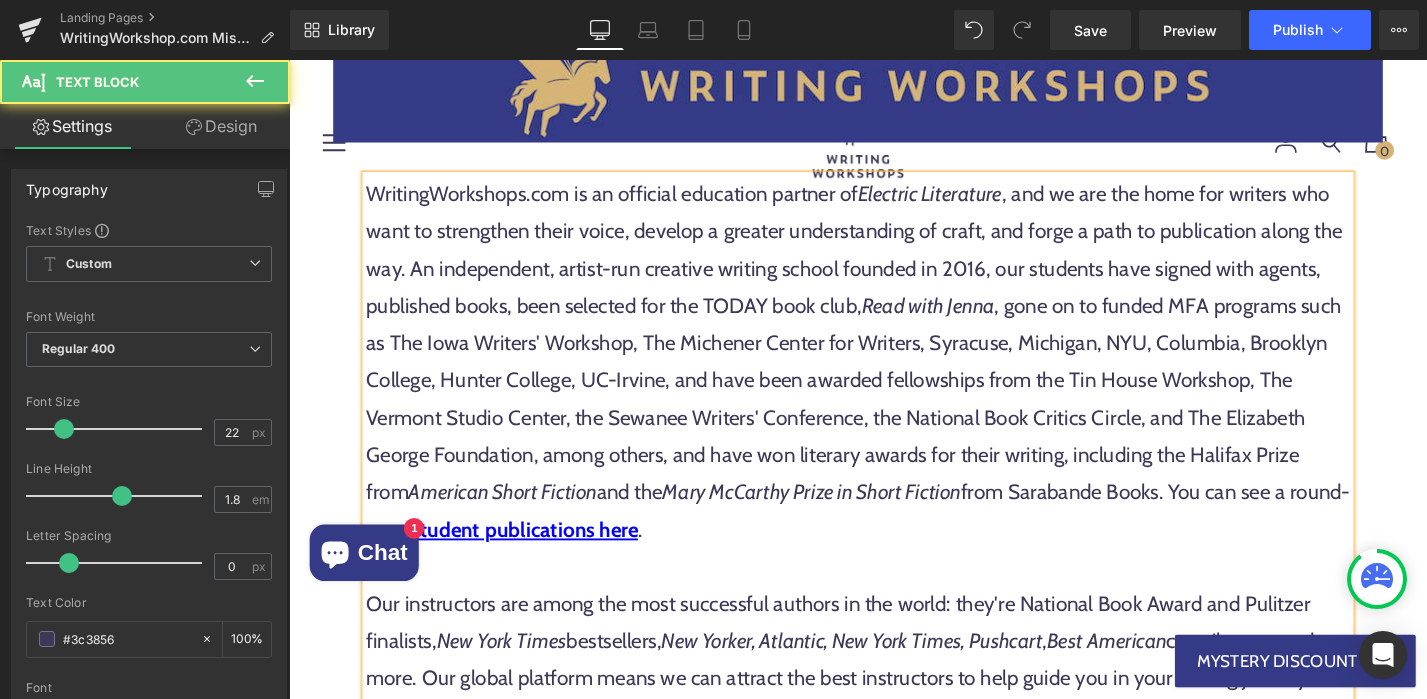 click on "WritingWorkshops.com is an official education partner of  Electric Literature , and we are the home for writers who want to strengthen their voice, develop a greater understanding of craft, and forge a path to publication along the way. An independent, artist-run creative writing school founded in 2016, our students have signed with agents, published books, been selected for the TODAY book club,  Read with Jenna , gone on to funded MFA programs such as The Iowa Writers' Workshop, The Michener Center for Writers, Syracuse, Michigan, NYU, Columbia, Brooklyn College, Hunter College, UC-Irvine, and have been awarded fellowships from the Tin House Workshop, The Vermont Studio Center, the Sewanee Writers' Conference, the National Book Critics Circle, and The Elizabeth George Foundation, among others, and have won literary awards for their writing, including the Halifax Prize from  American Short Fiction  and the  Mary McCarthy Prize in Short Fiction  from Sarabande Books . You can see a round-up of  ." at bounding box center (894, 381) 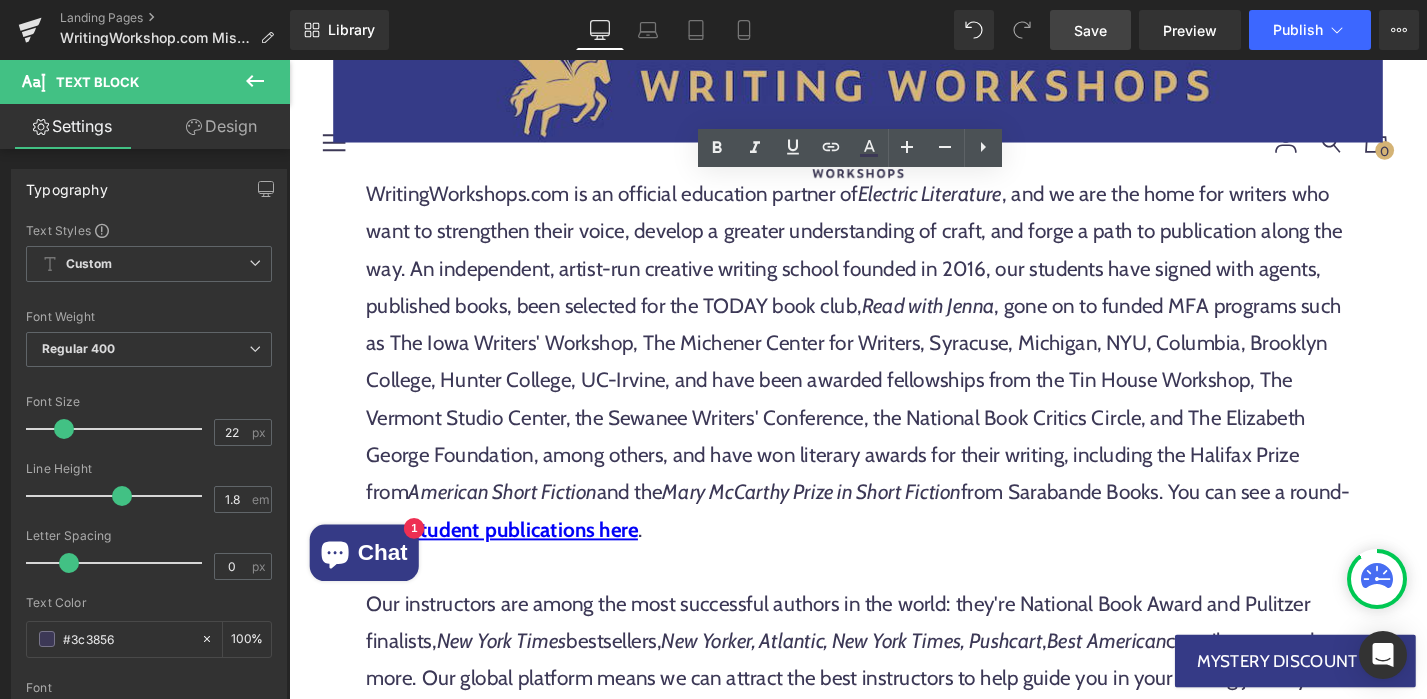 click on "Save" at bounding box center (1090, 30) 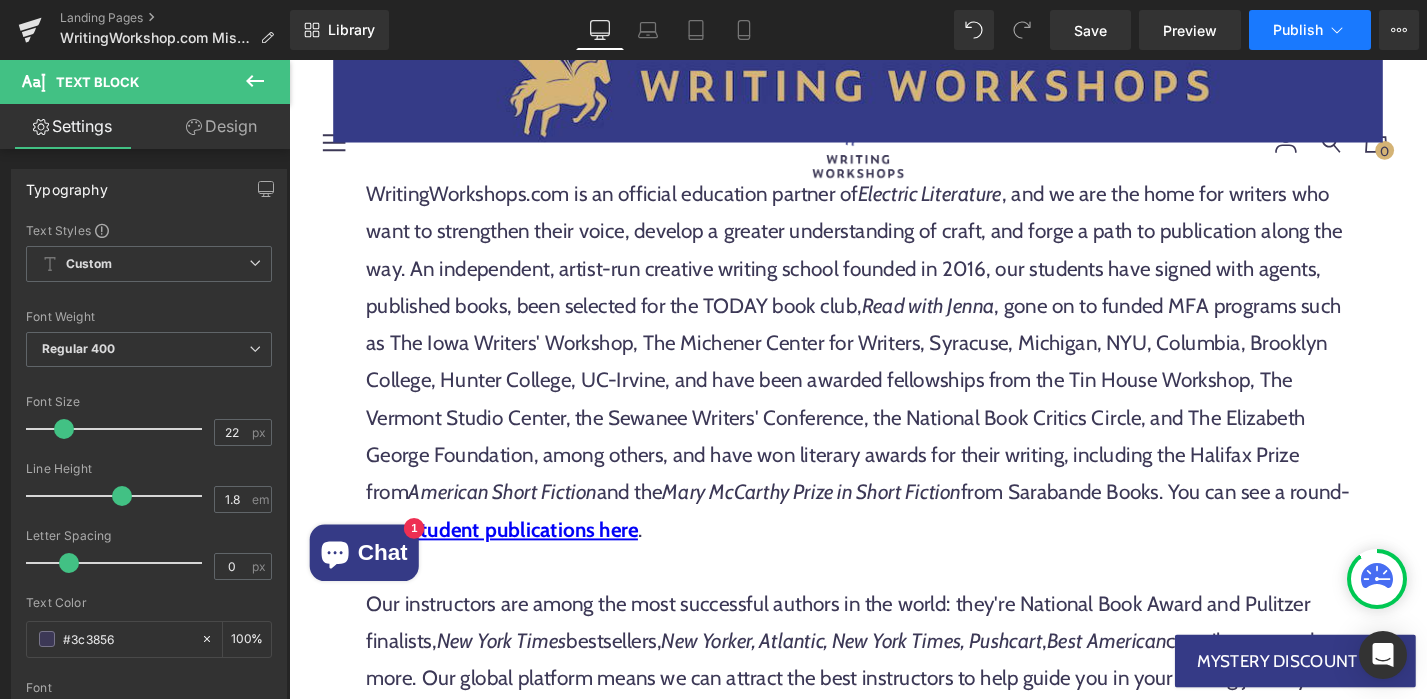 click 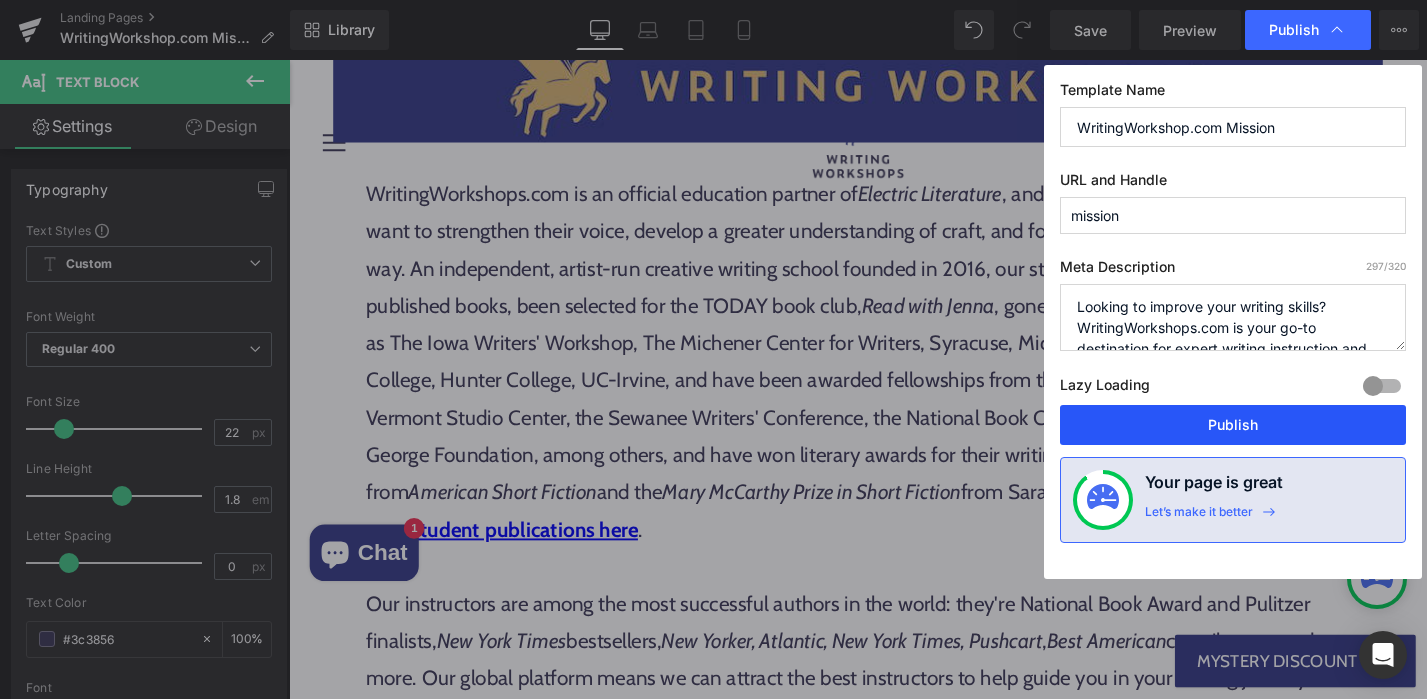 click on "Publish" at bounding box center (1233, 425) 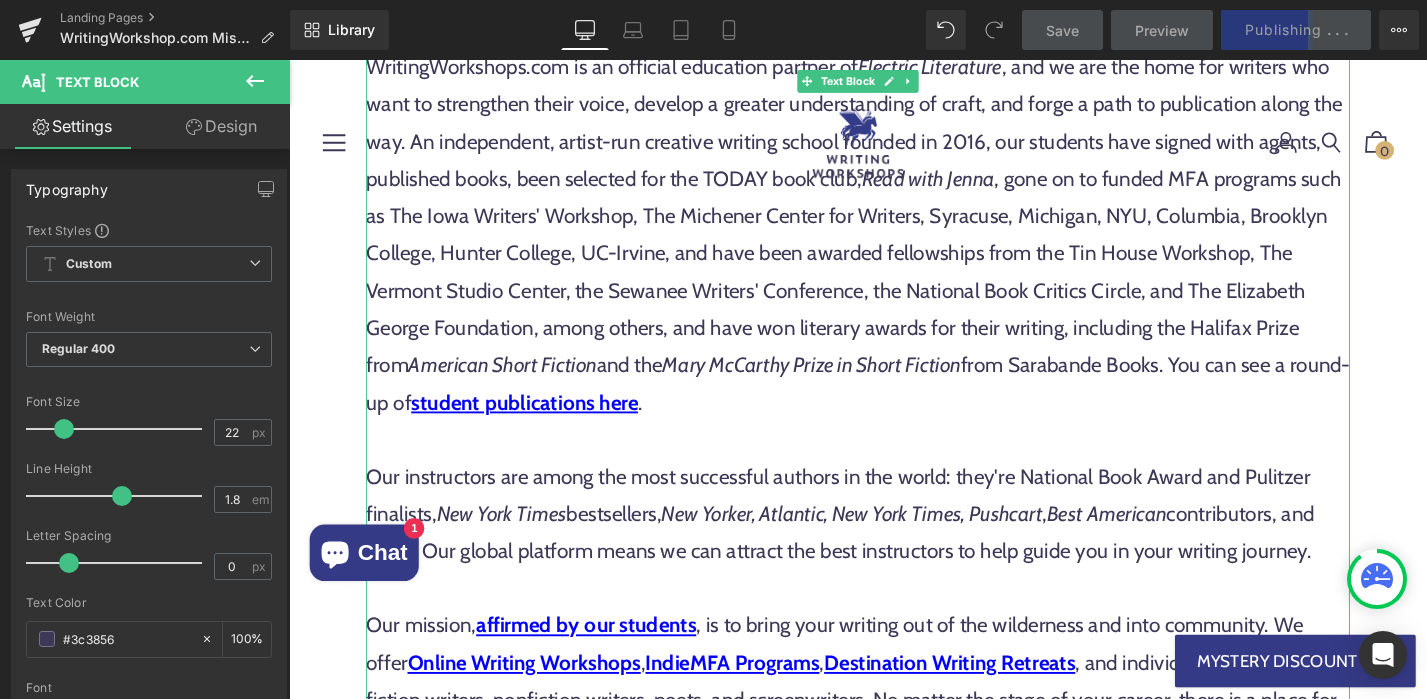 scroll, scrollTop: 1369, scrollLeft: 0, axis: vertical 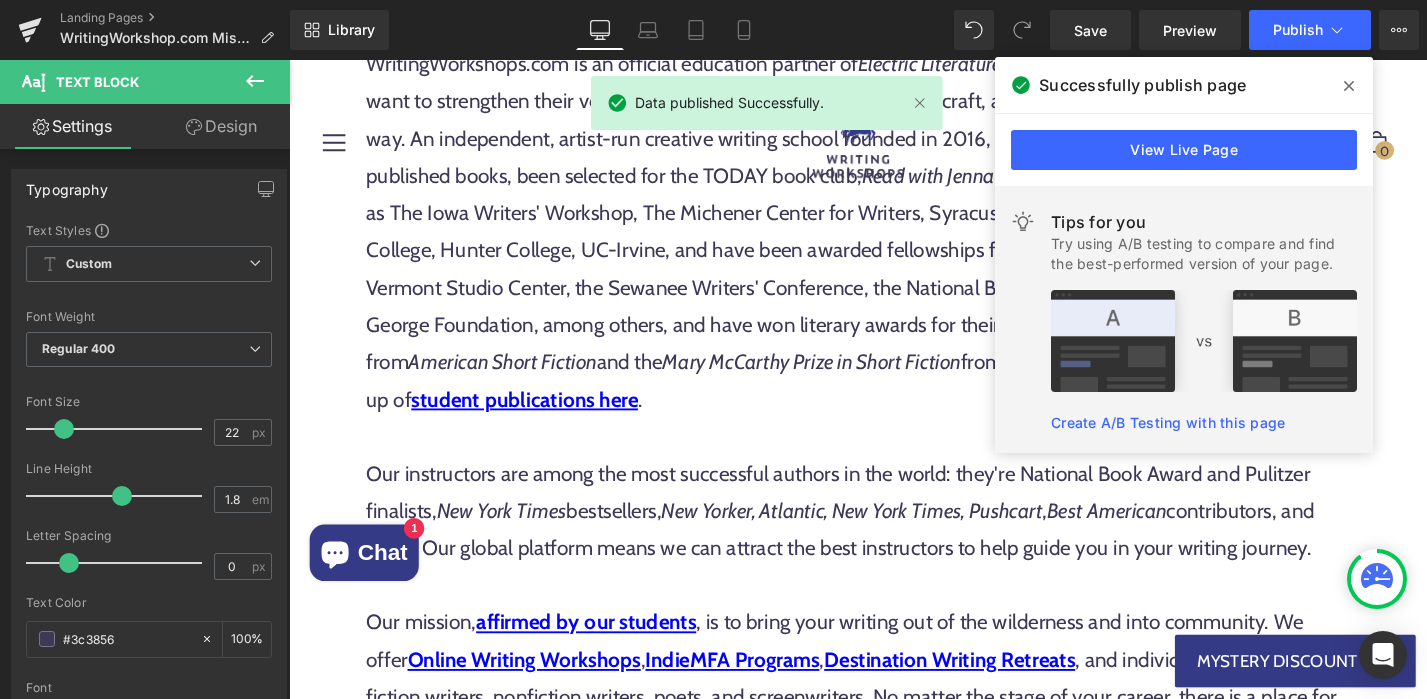 click 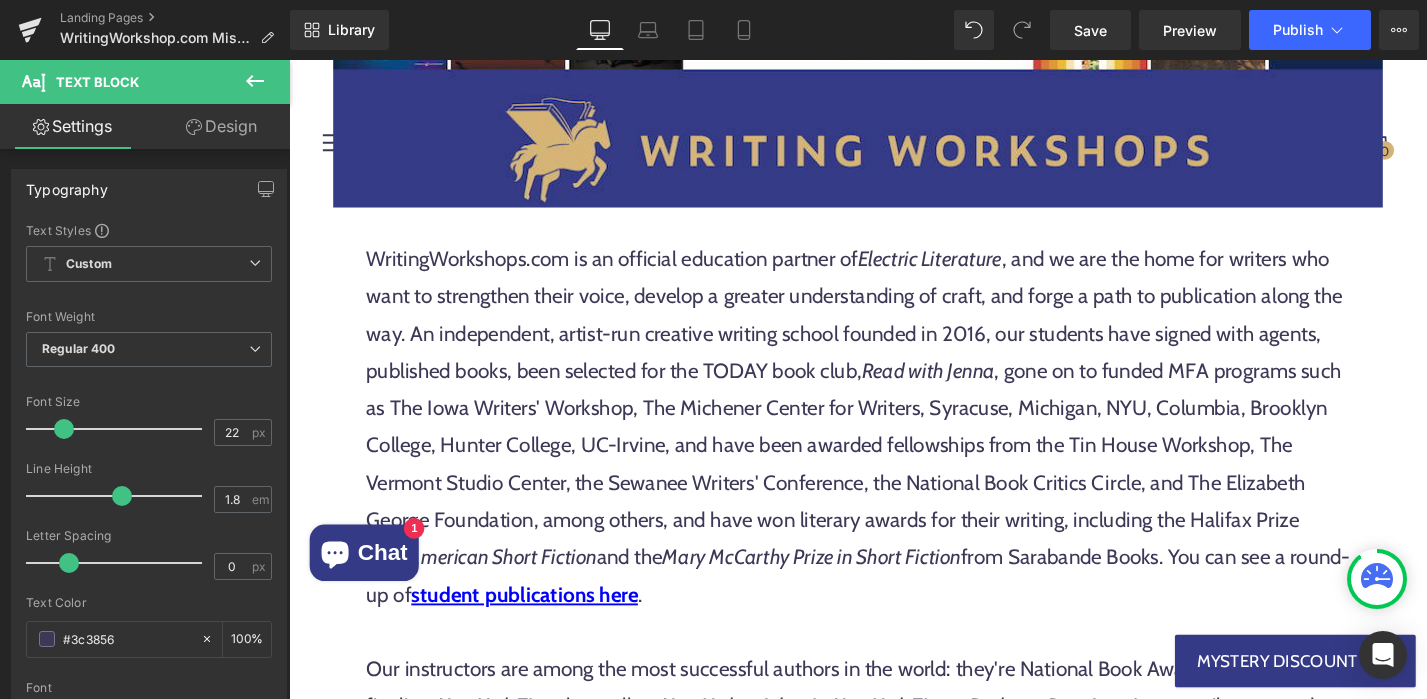 scroll, scrollTop: 1166, scrollLeft: 0, axis: vertical 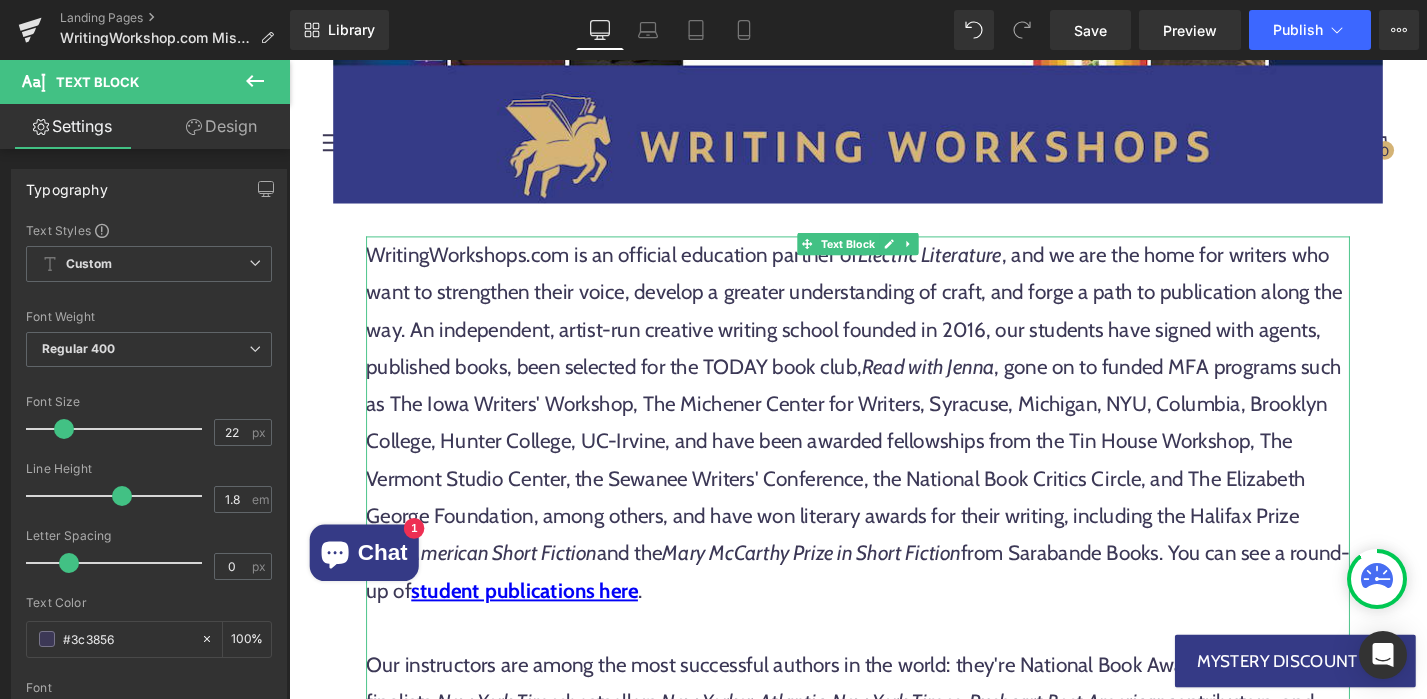 click on "WritingWorkshops.com is an official education partner of  Electric Literature , and we are the home for writers who want to strengthen their voice, develop a greater understanding of craft, and forge a path to publication along the way. An independent, artist-run creative writing school founded in 2016, our students have signed with agents, published books, been selected for the TODAY book club,  Read with Jenna , gone on to funded MFA programs such as The Iowa Writers' Workshop, The Michener Center for Writers, Syracuse, Michigan, NYU, Columbia, Brooklyn College, Hunter College, UC-Irvine, and have been awarded fellowships from the Tin House Workshop, The Vermont Studio Center, the Sewanee Writers' Conference, the National Book Critics Circle, and The Elizabeth George Foundation, among others, and have won literary awards for their writing, including the Halifax Prize from  American Short Fiction  and the  Mary McCarthy Prize in Short Fiction  from Sarabande Books . You can see a round-up of  ." at bounding box center (894, 446) 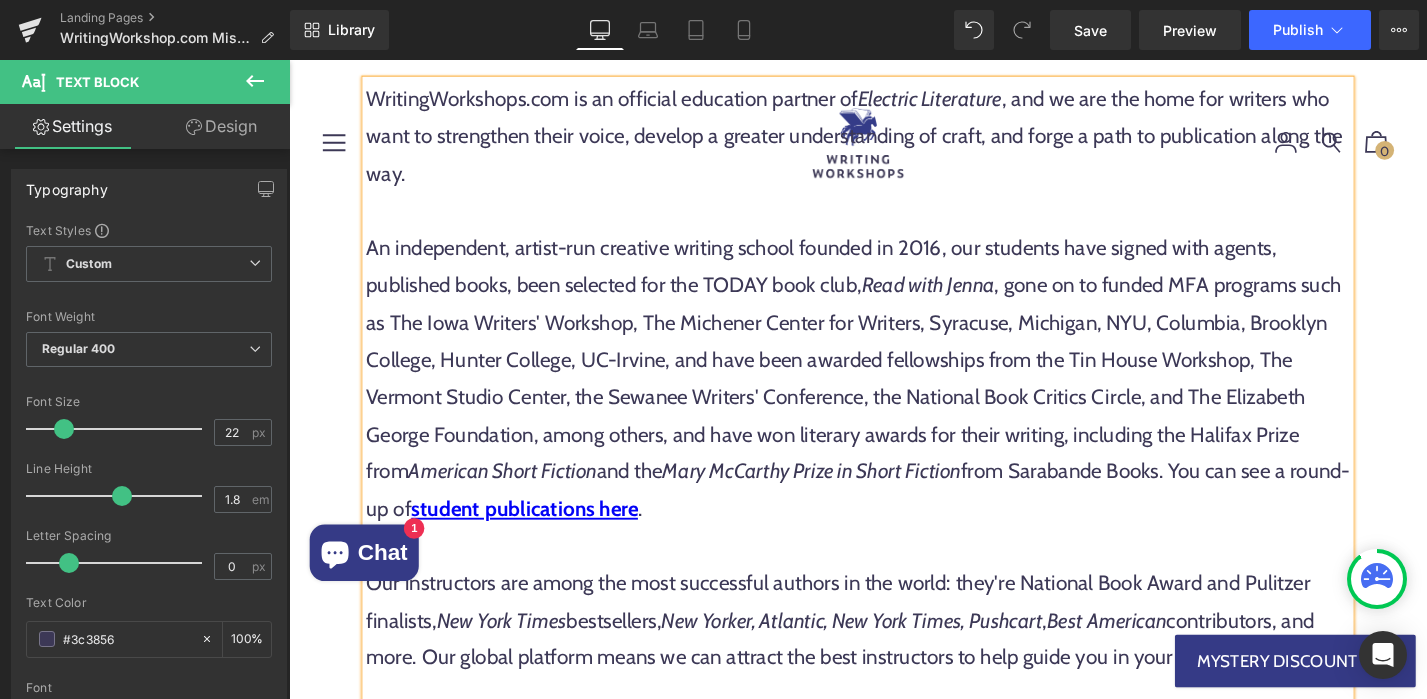 scroll, scrollTop: 1333, scrollLeft: 0, axis: vertical 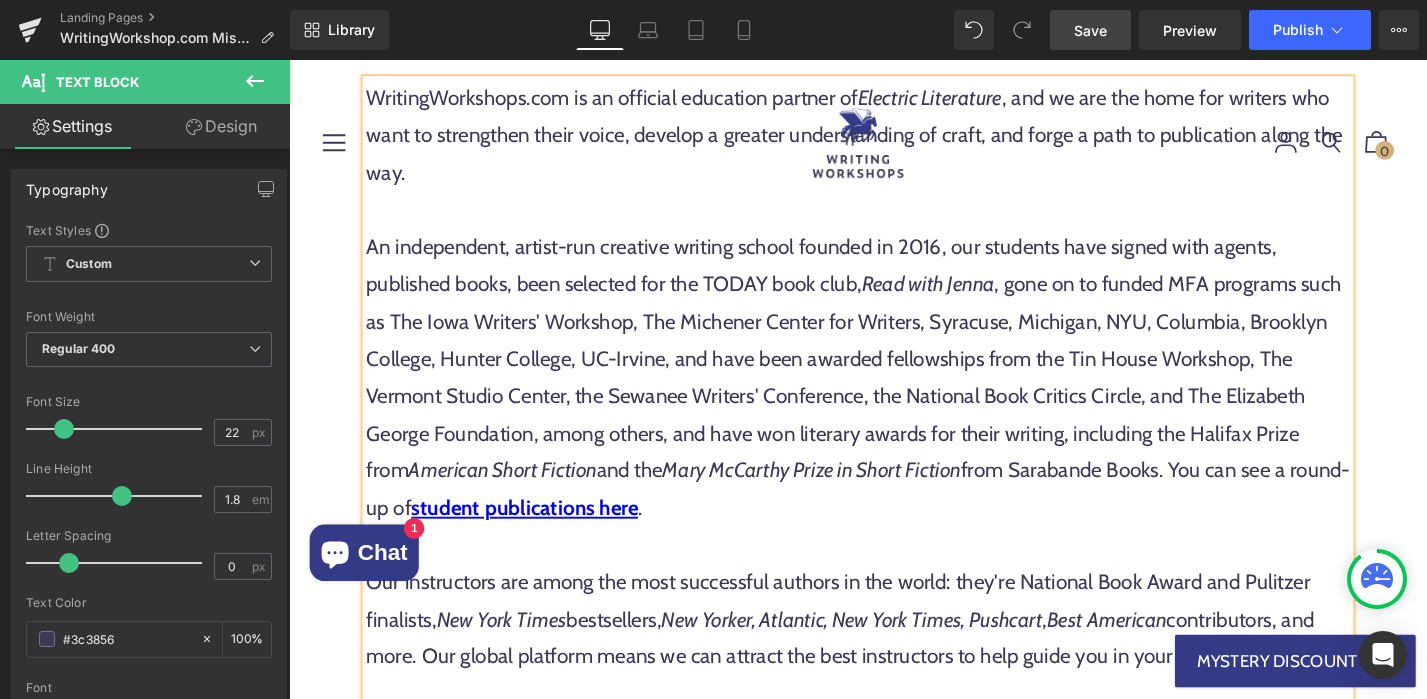 click on "Save" at bounding box center [1090, 30] 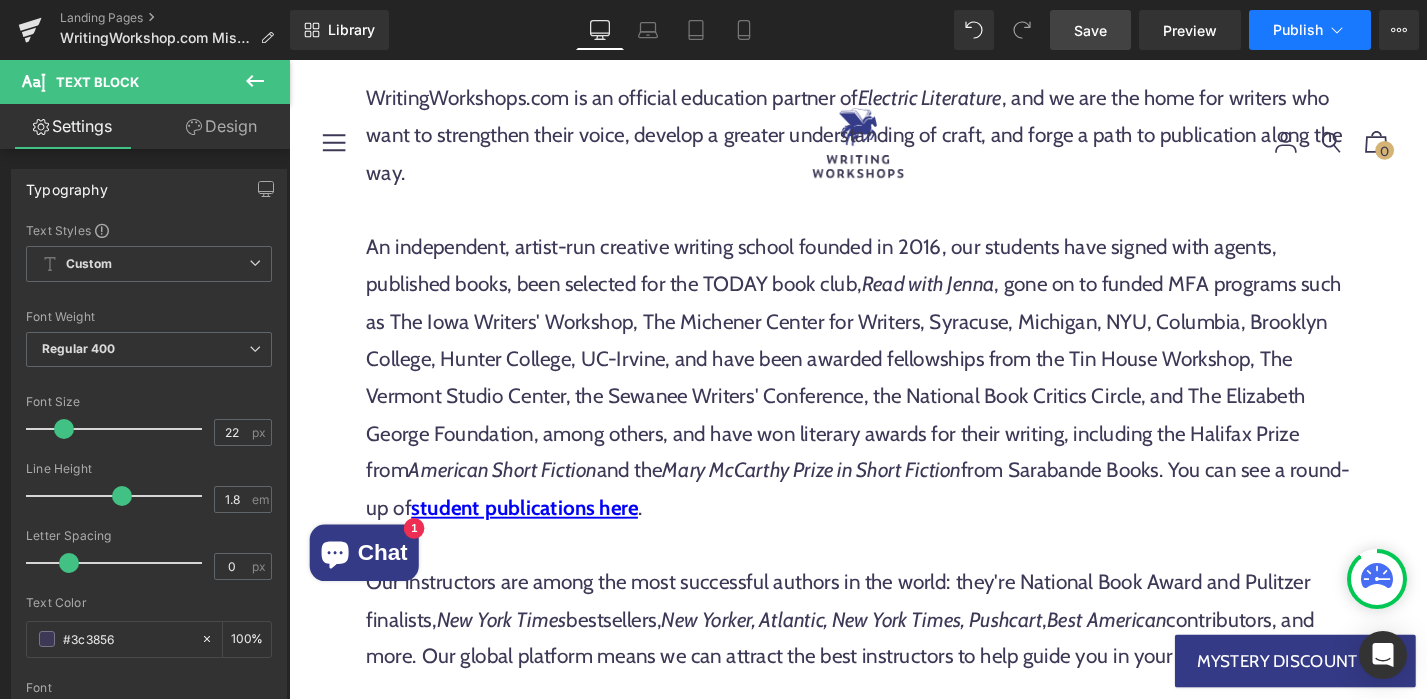 click on "Publish" at bounding box center [1310, 30] 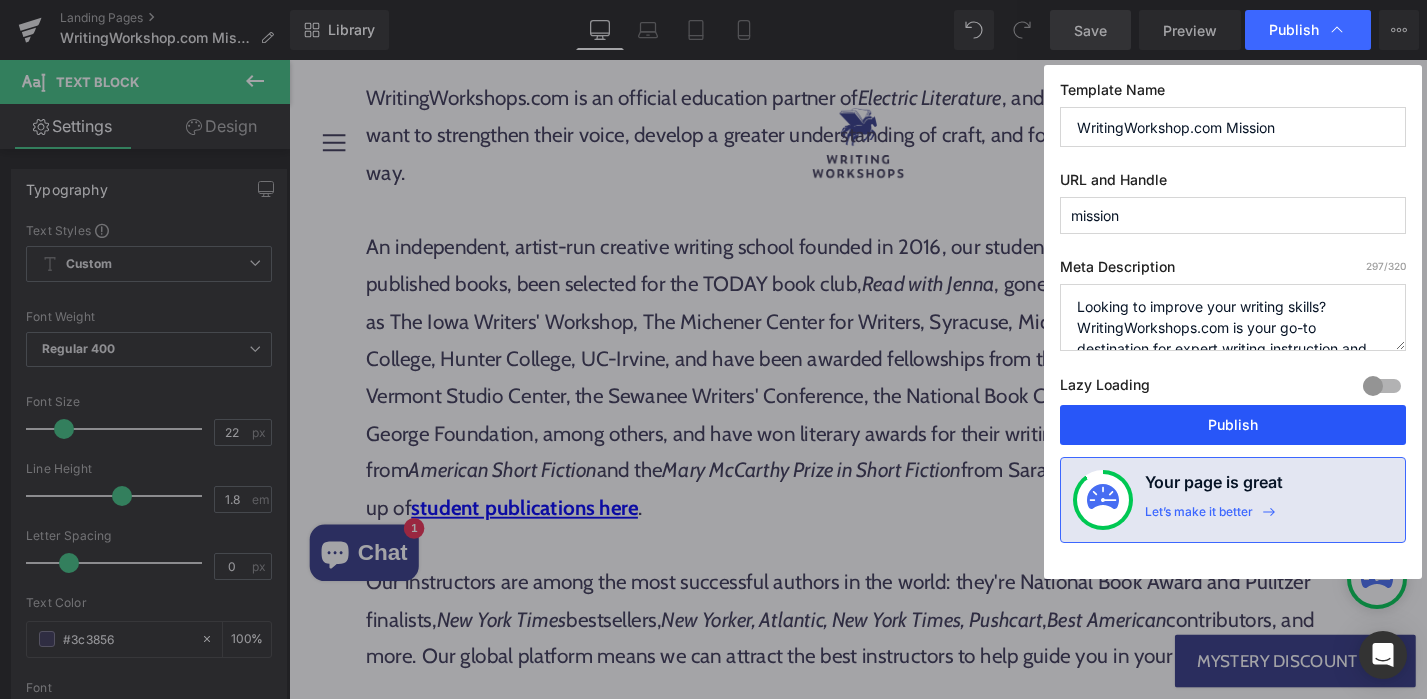 click on "Publish" at bounding box center (1233, 425) 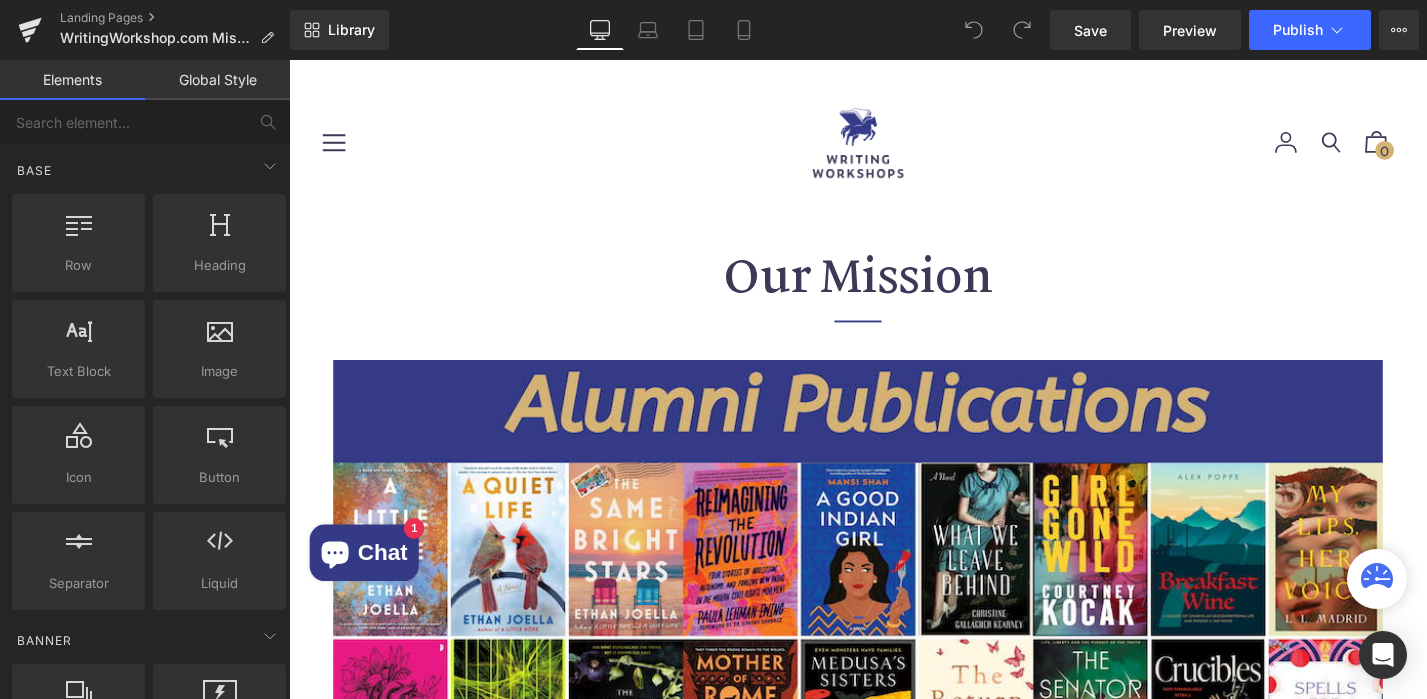 scroll, scrollTop: 0, scrollLeft: 0, axis: both 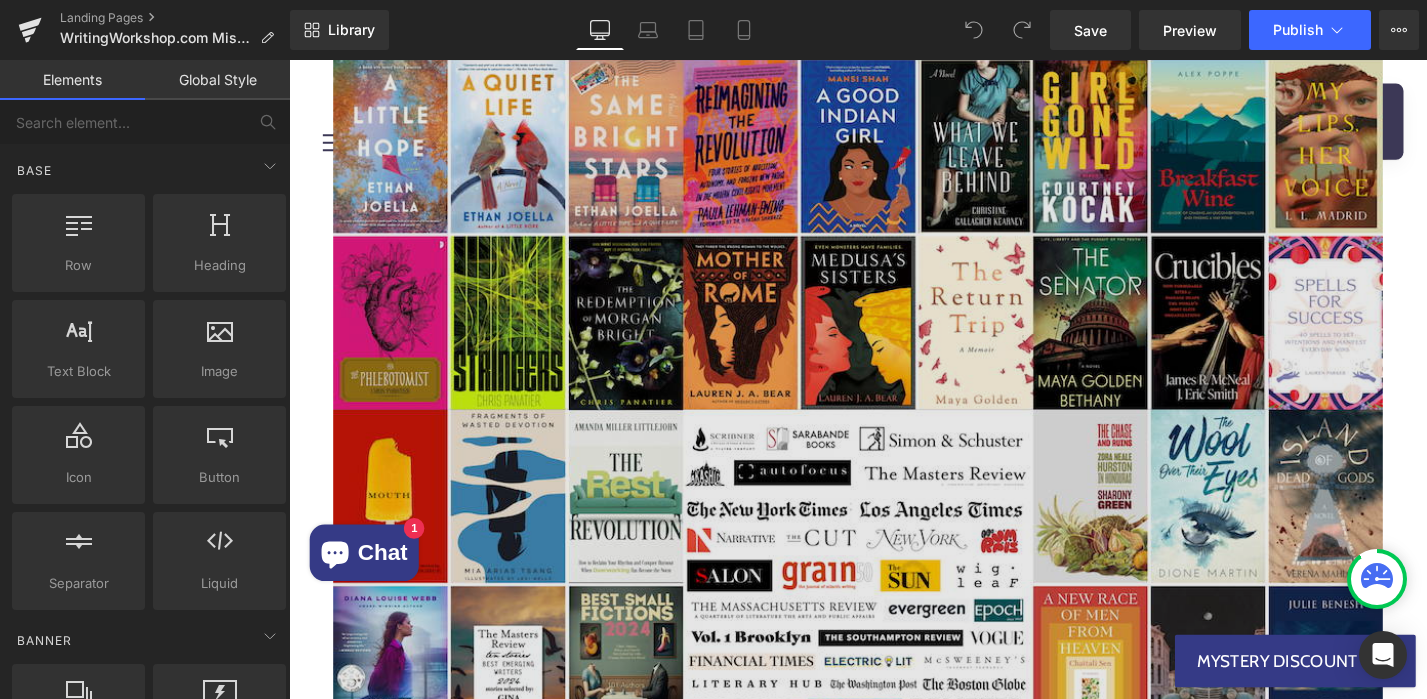 click at bounding box center [894, 451] 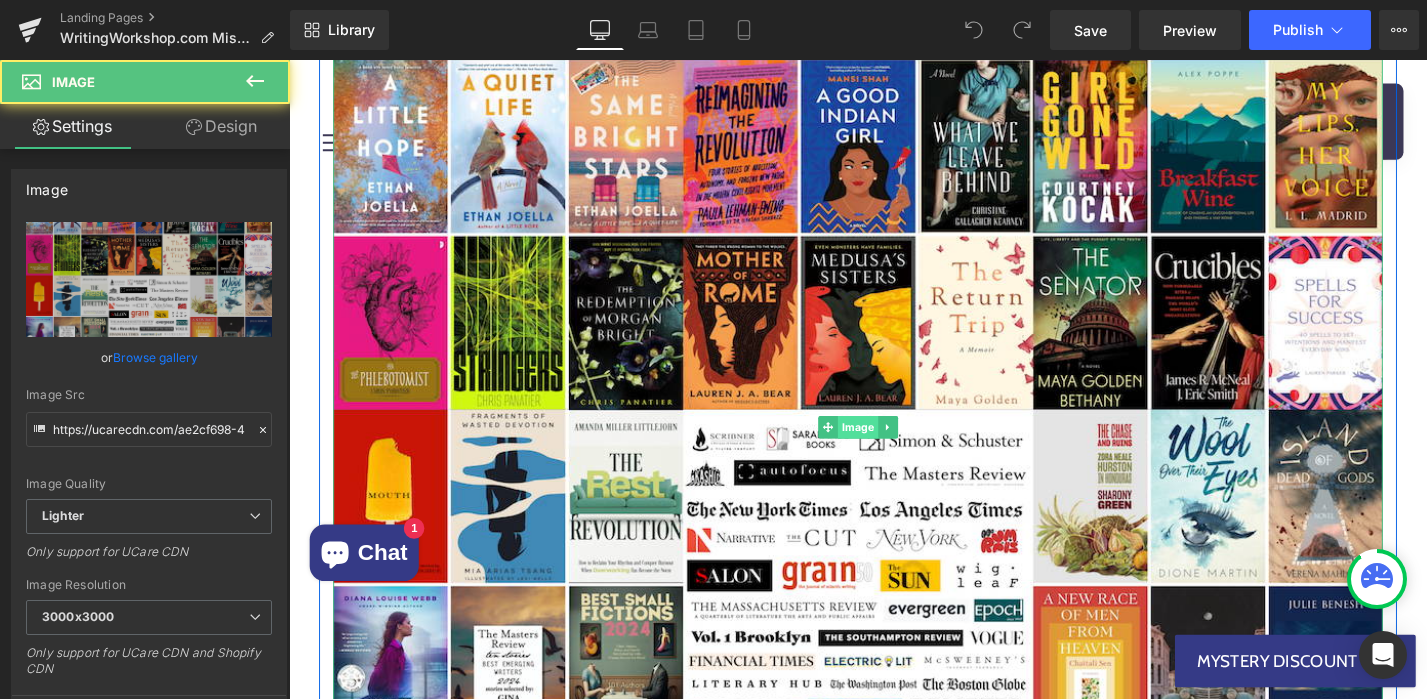 click on "Image" at bounding box center [894, 451] 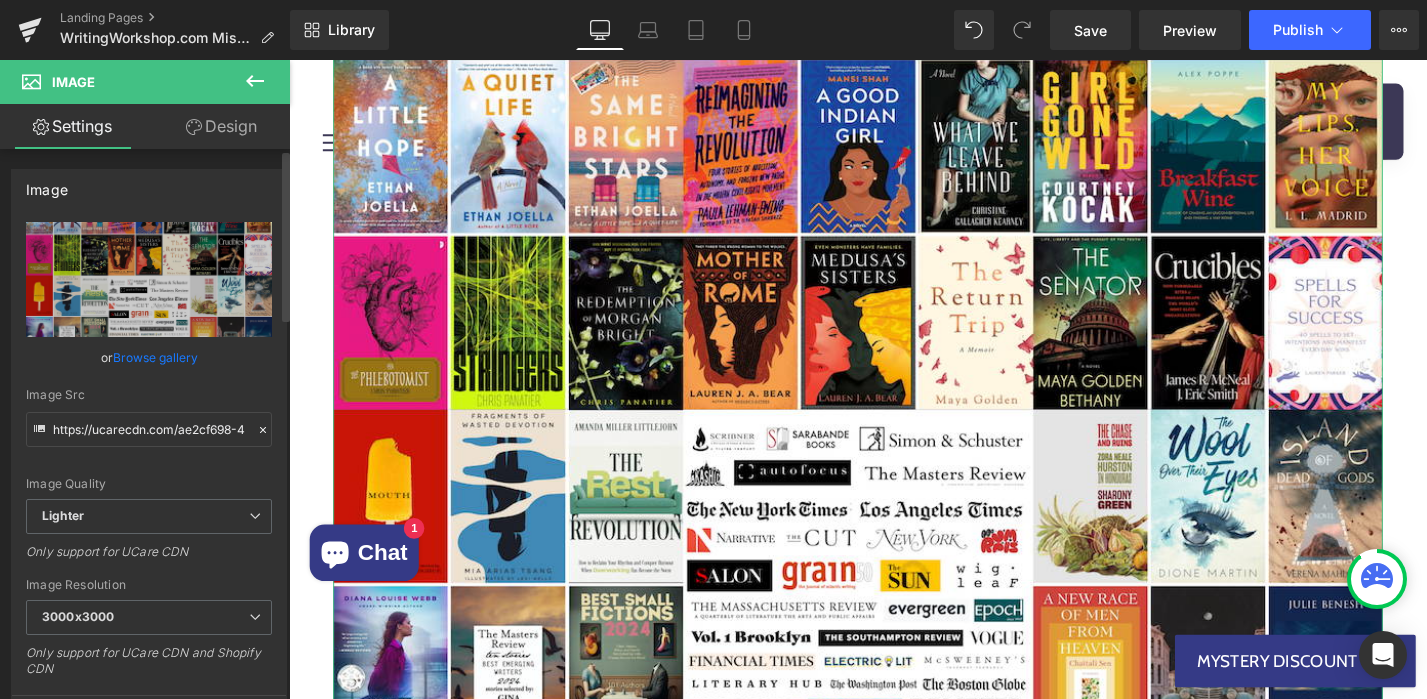 click on "Browse gallery" at bounding box center [155, 357] 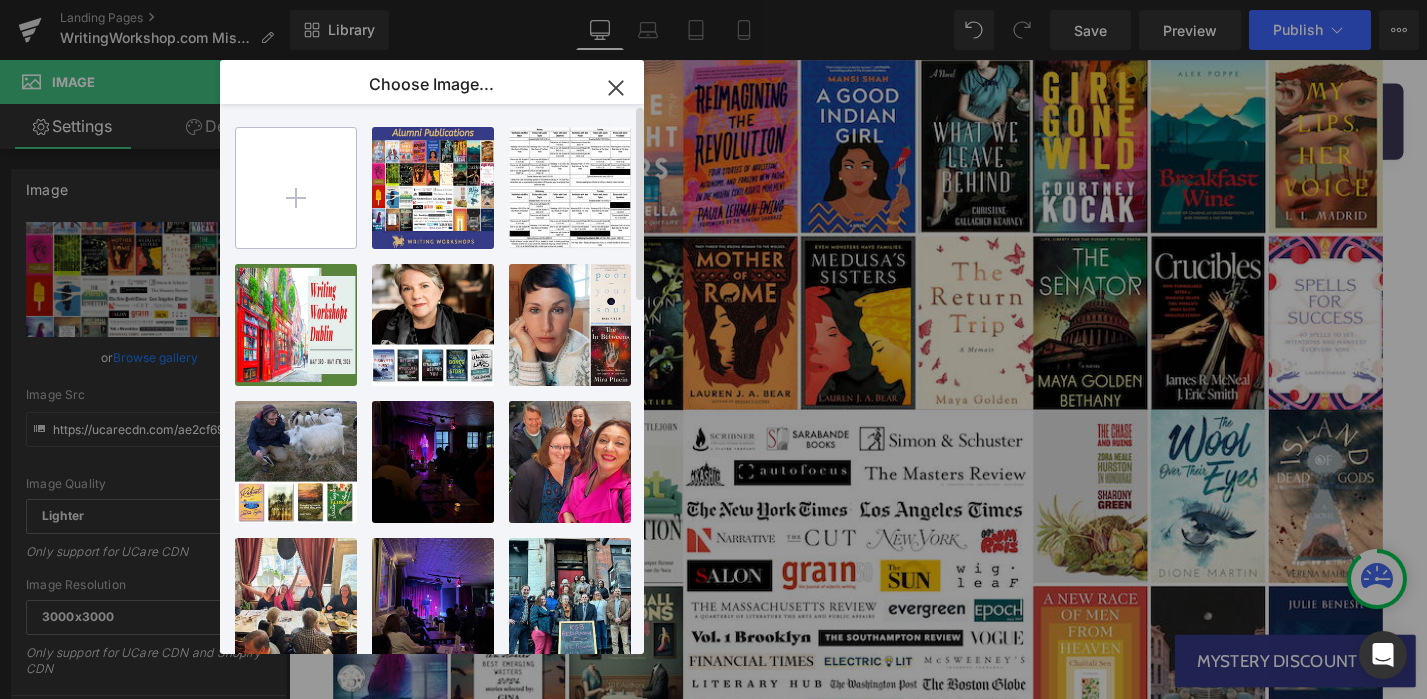 click at bounding box center [296, 188] 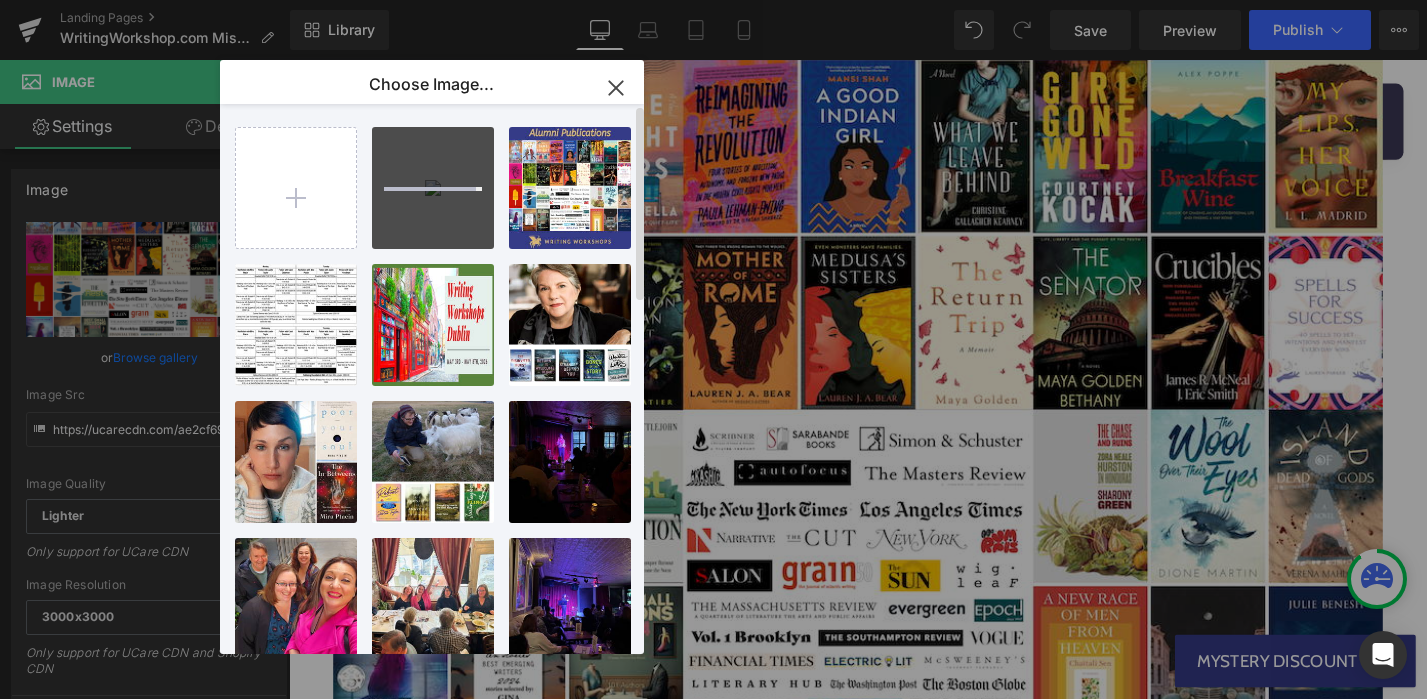 type 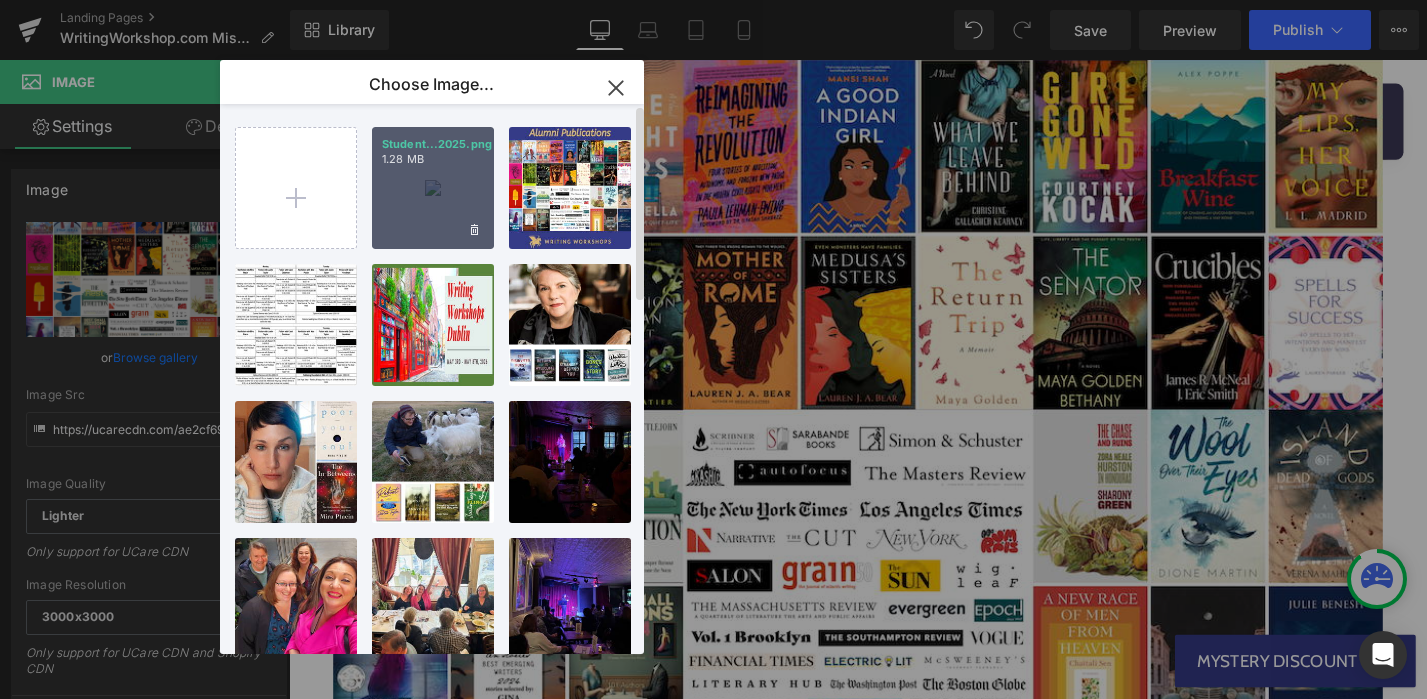 click on "Student...2025.png 1.28 MB" at bounding box center [433, 188] 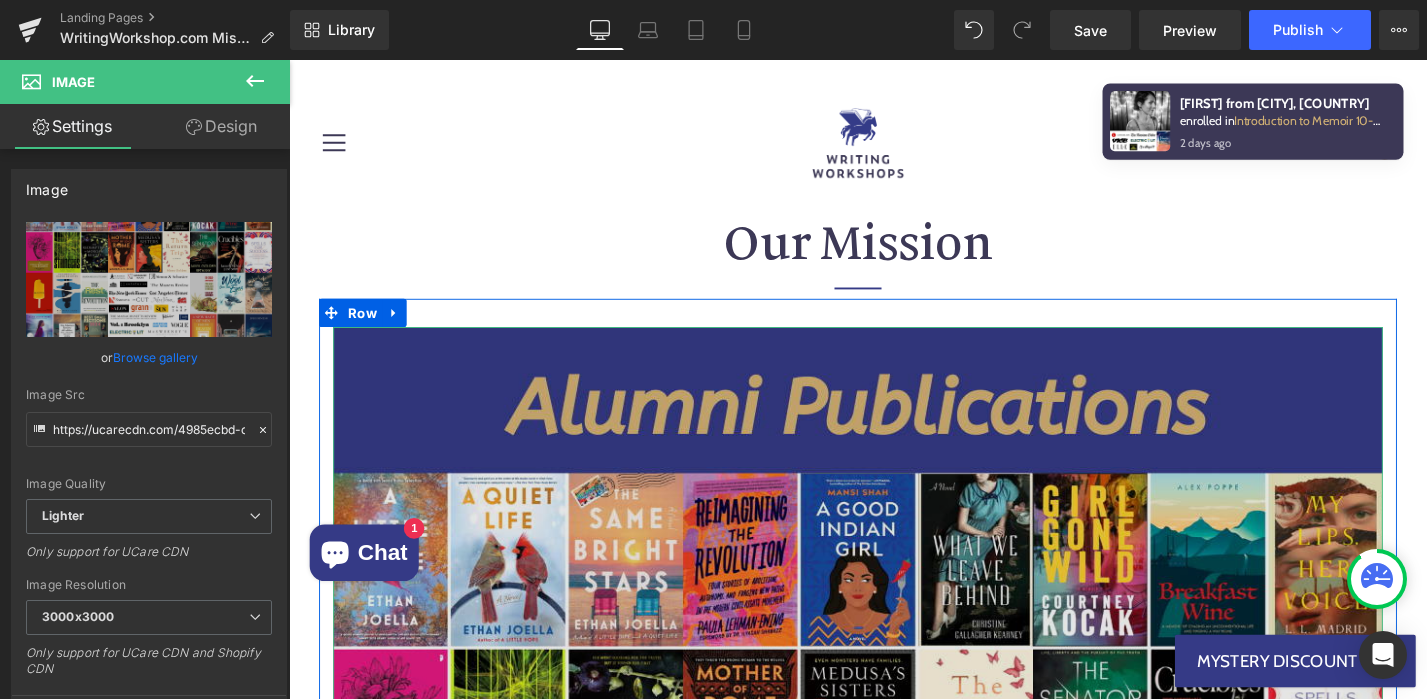 scroll, scrollTop: 0, scrollLeft: 0, axis: both 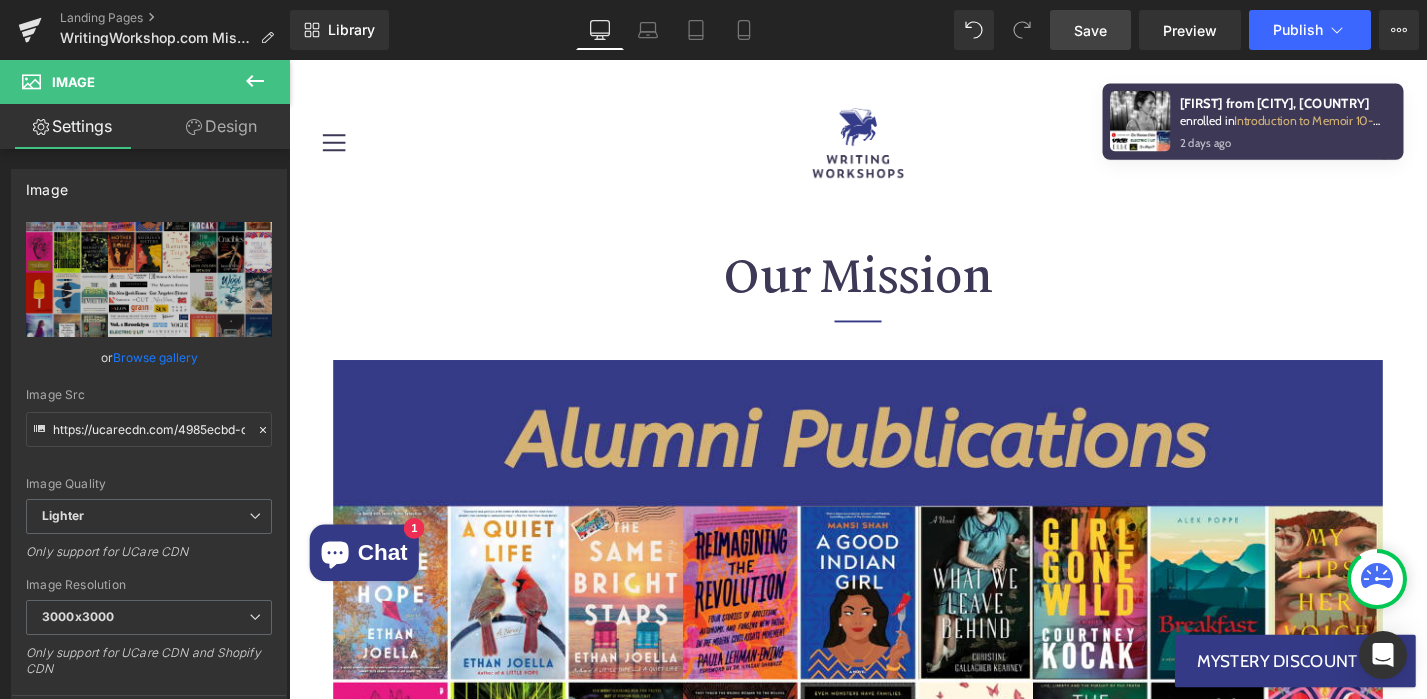 click on "Save" at bounding box center [1090, 30] 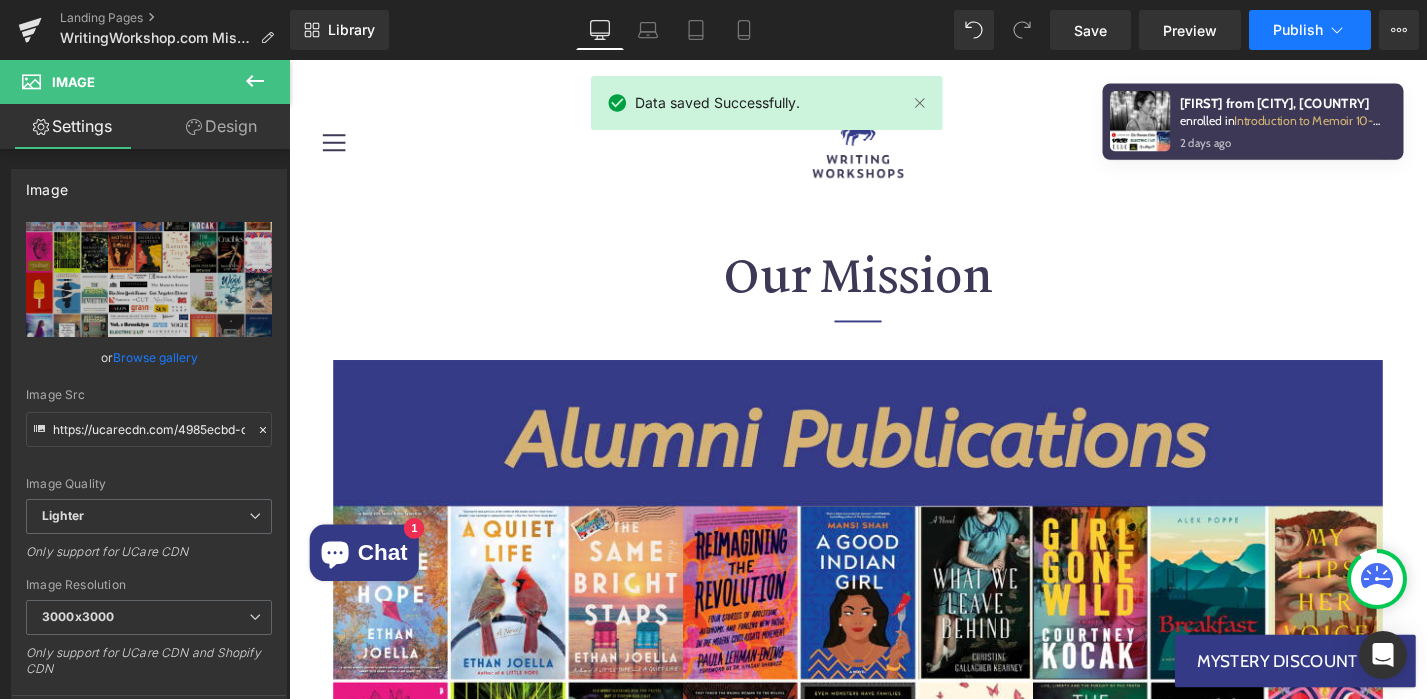 click 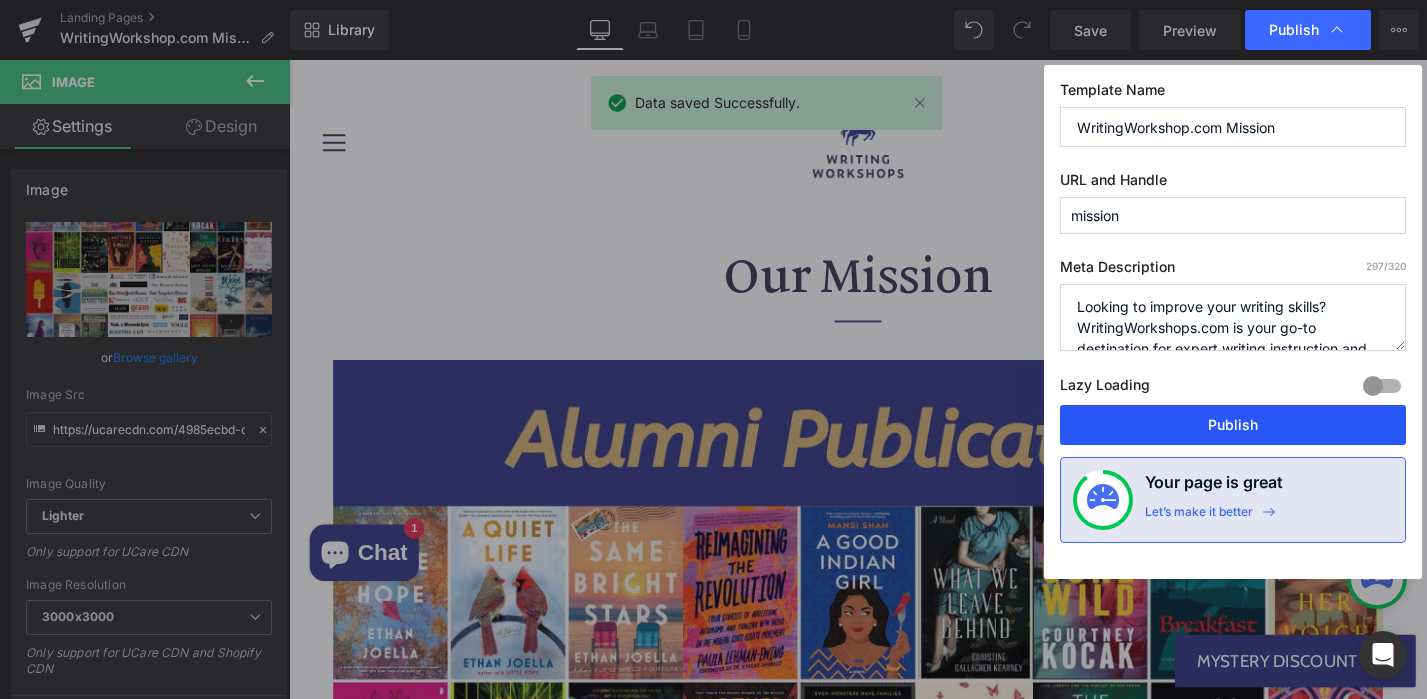 click on "Publish" at bounding box center (1233, 425) 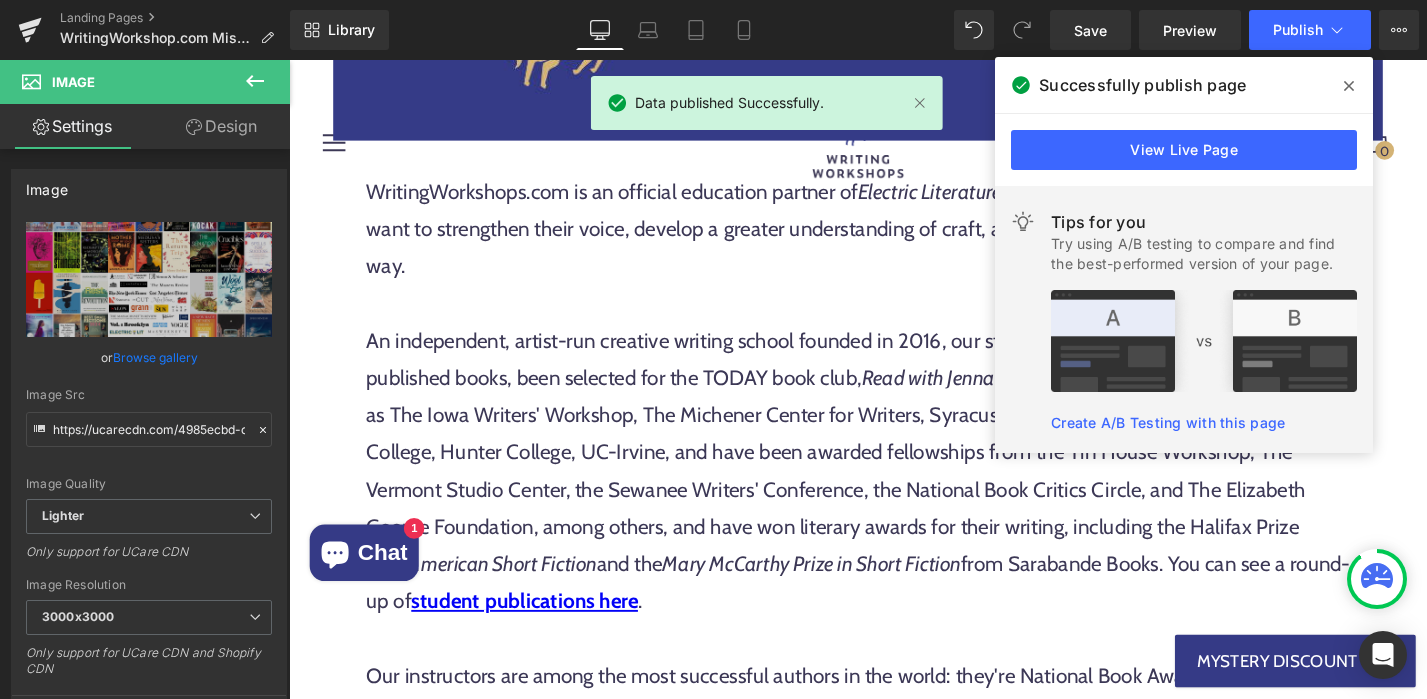 scroll, scrollTop: 1350, scrollLeft: 0, axis: vertical 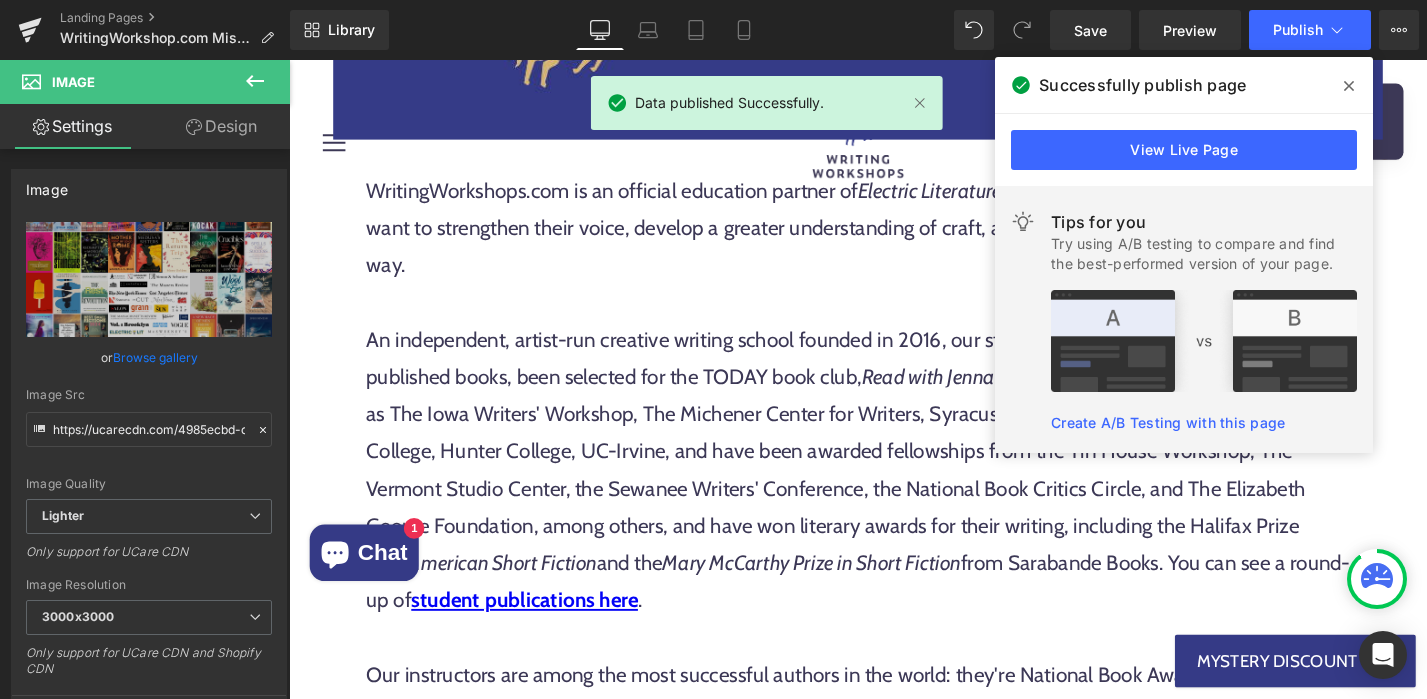 click 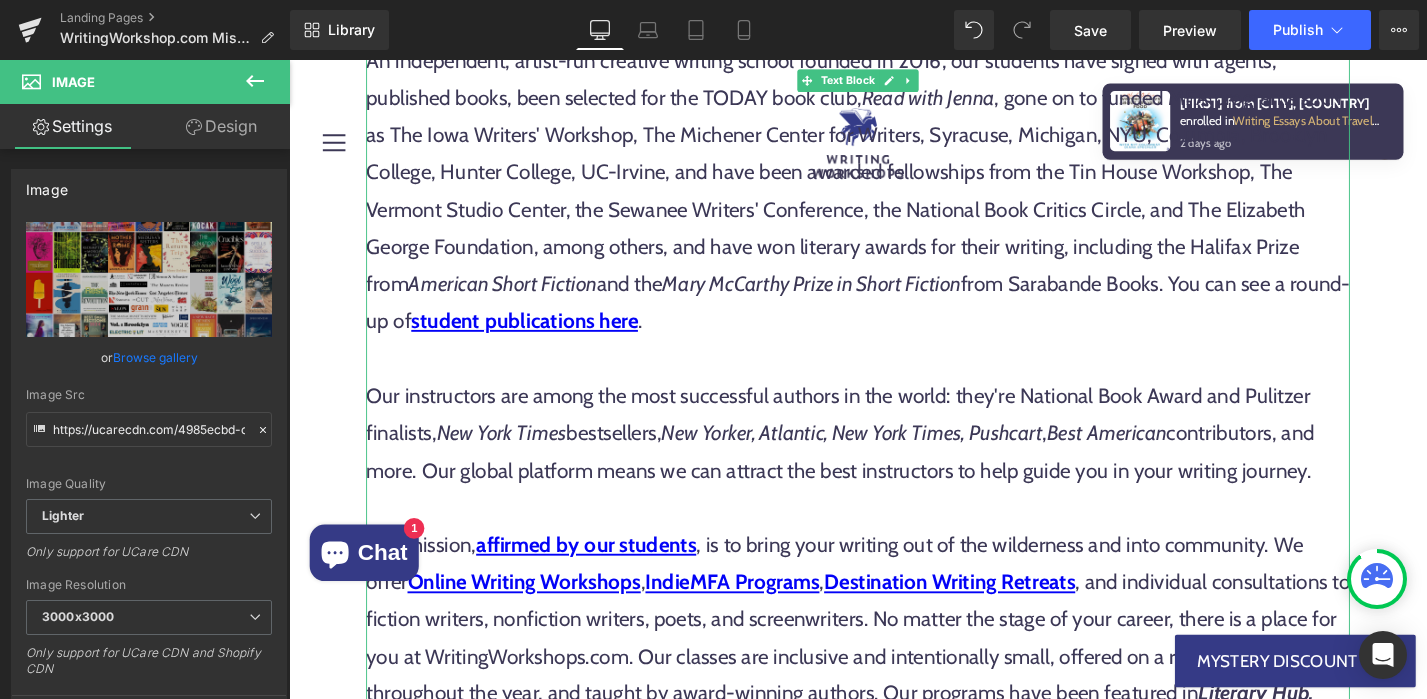 scroll, scrollTop: 1649, scrollLeft: 0, axis: vertical 